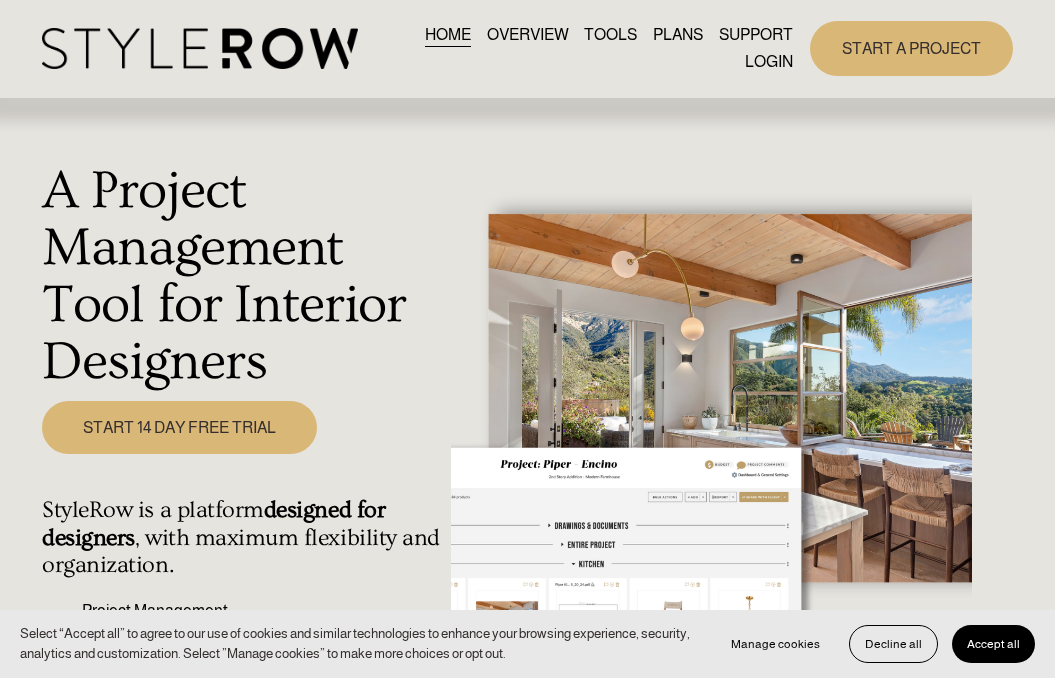 scroll, scrollTop: 0, scrollLeft: 0, axis: both 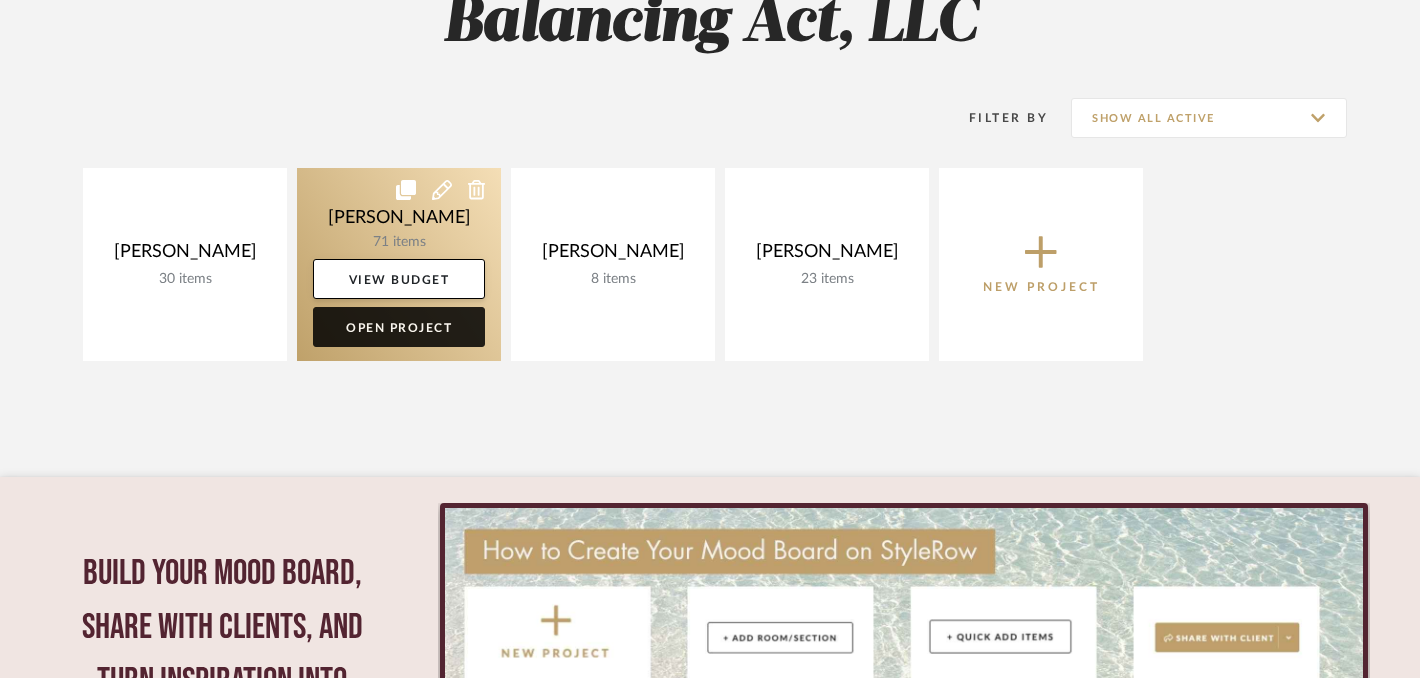 click on "Open Project" 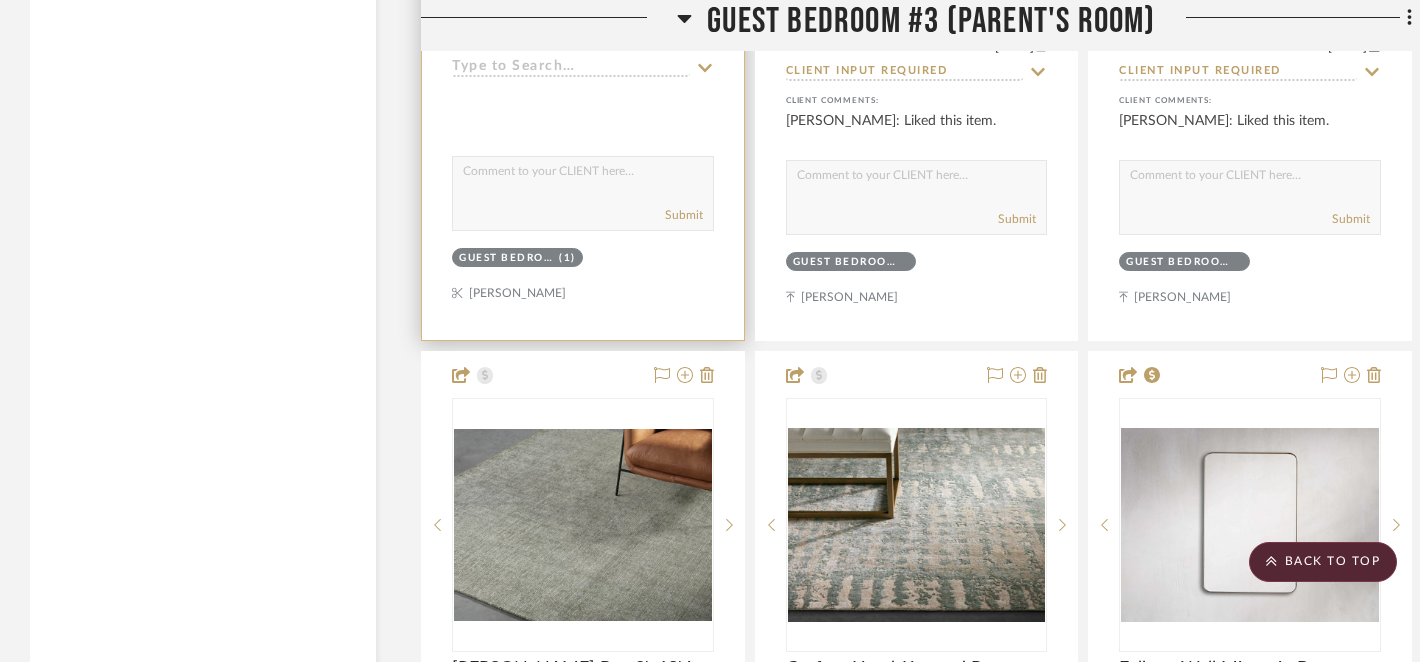 scroll, scrollTop: 5802, scrollLeft: 0, axis: vertical 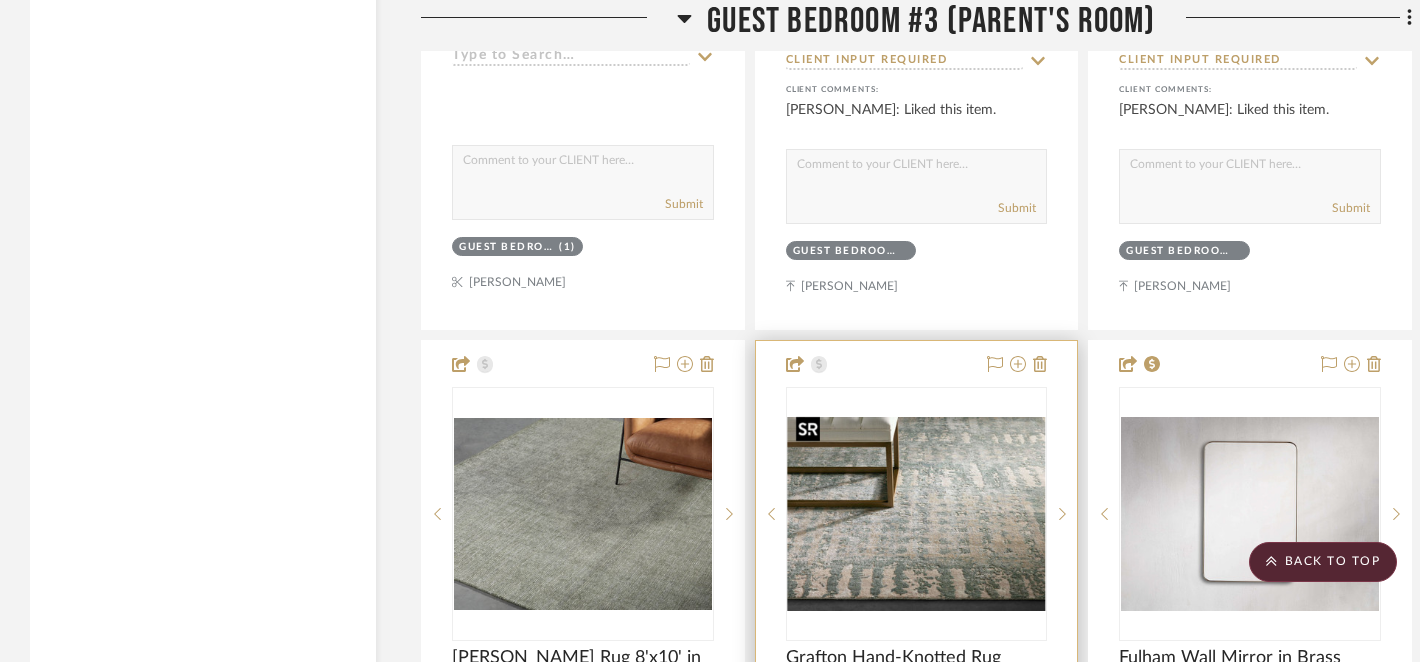type 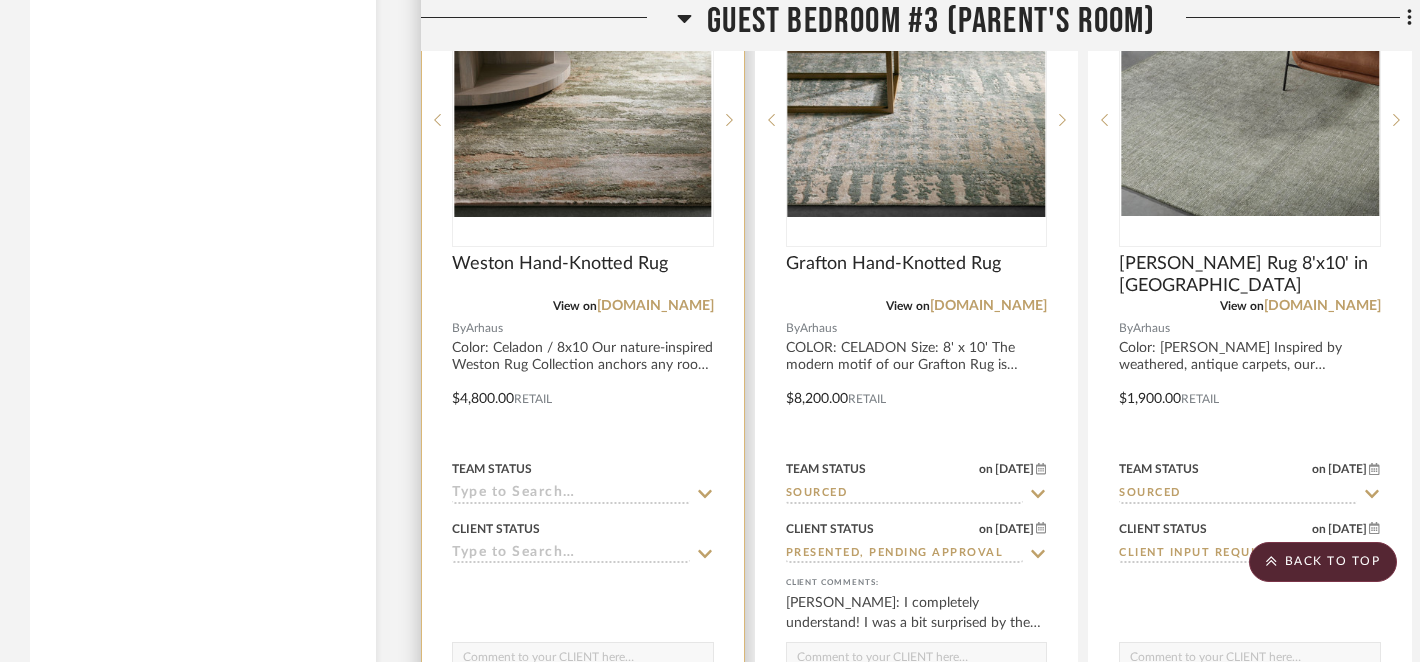 scroll, scrollTop: 5308, scrollLeft: 0, axis: vertical 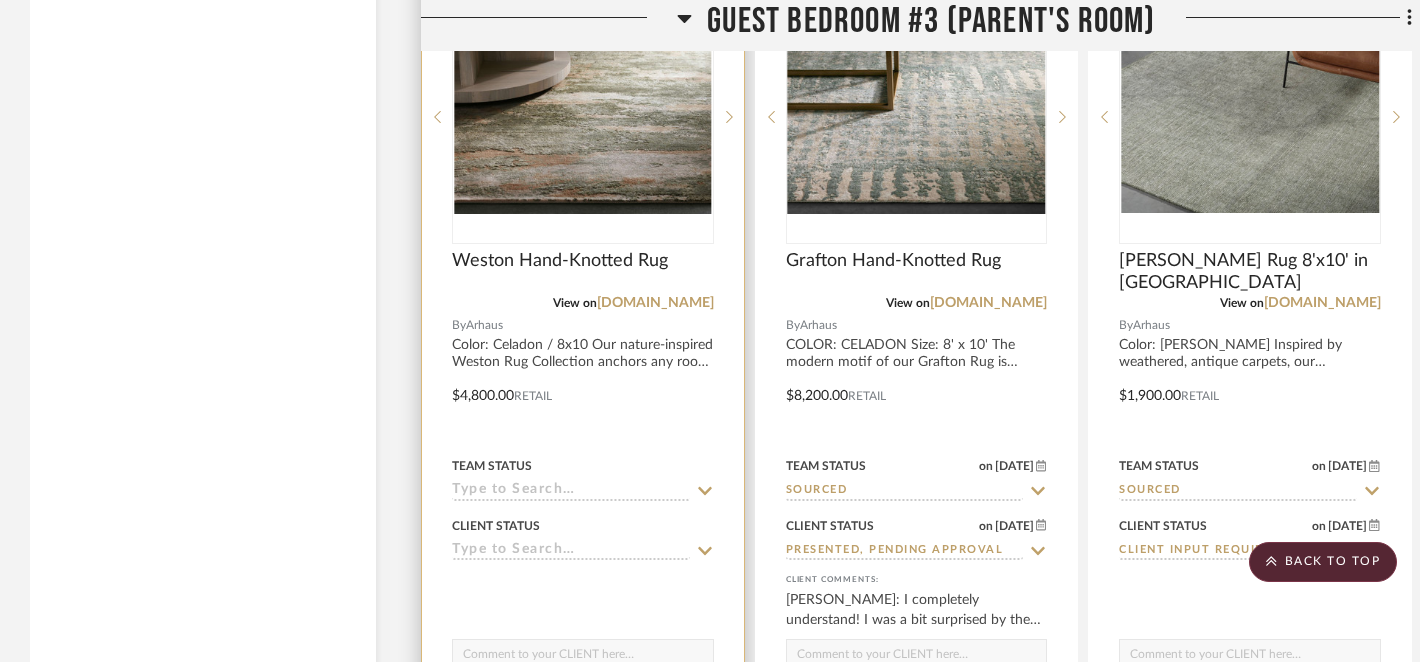 click 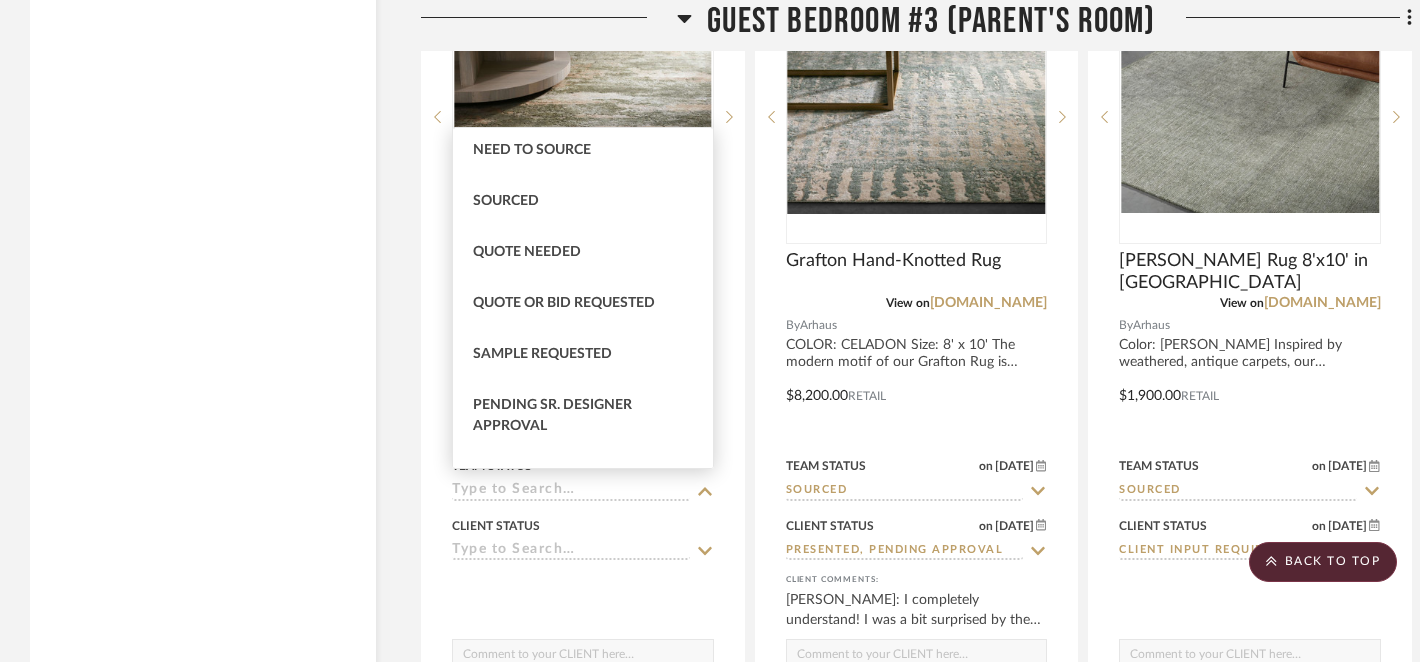 scroll, scrollTop: 566, scrollLeft: 0, axis: vertical 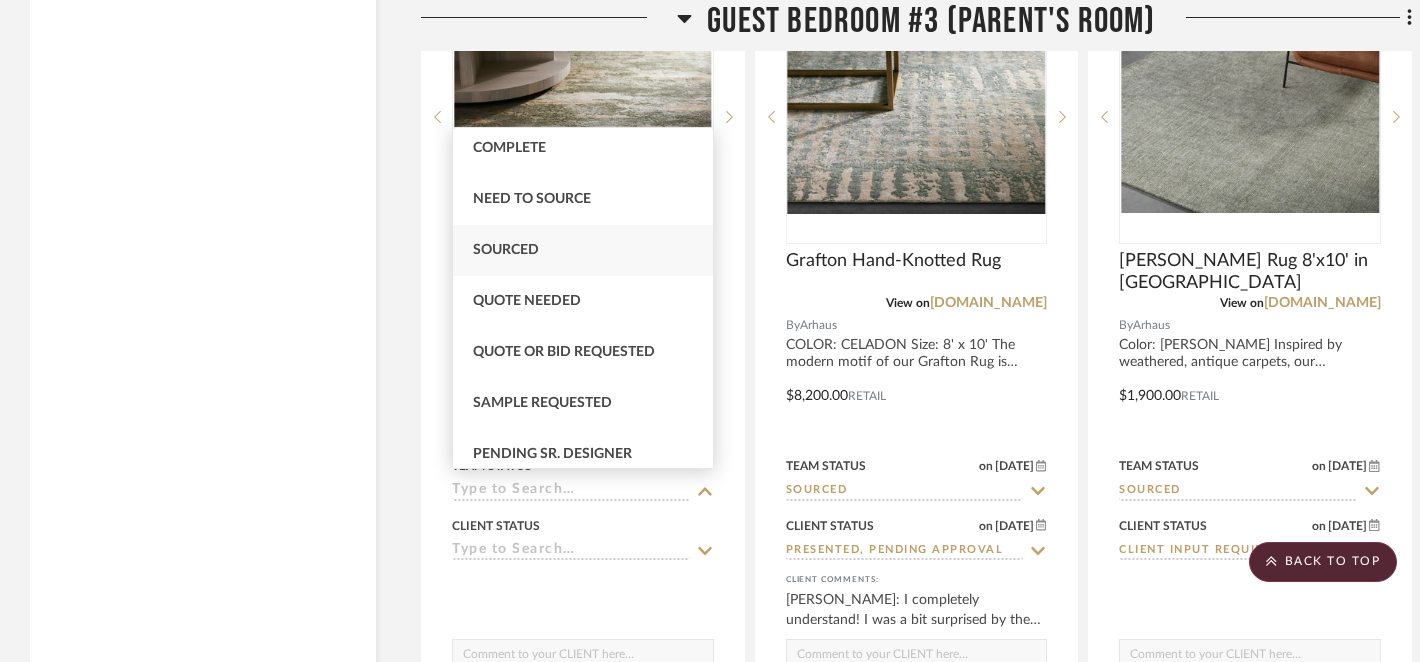 click on "Sourced" at bounding box center (506, 250) 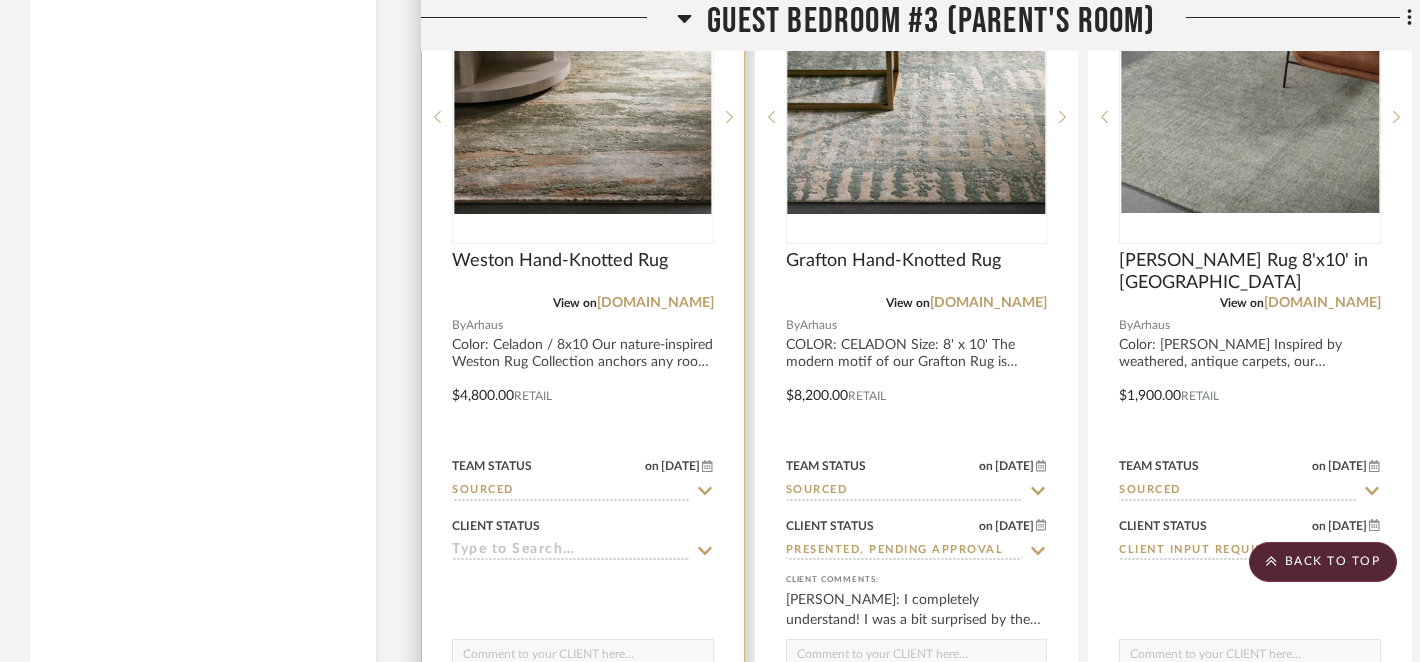 click 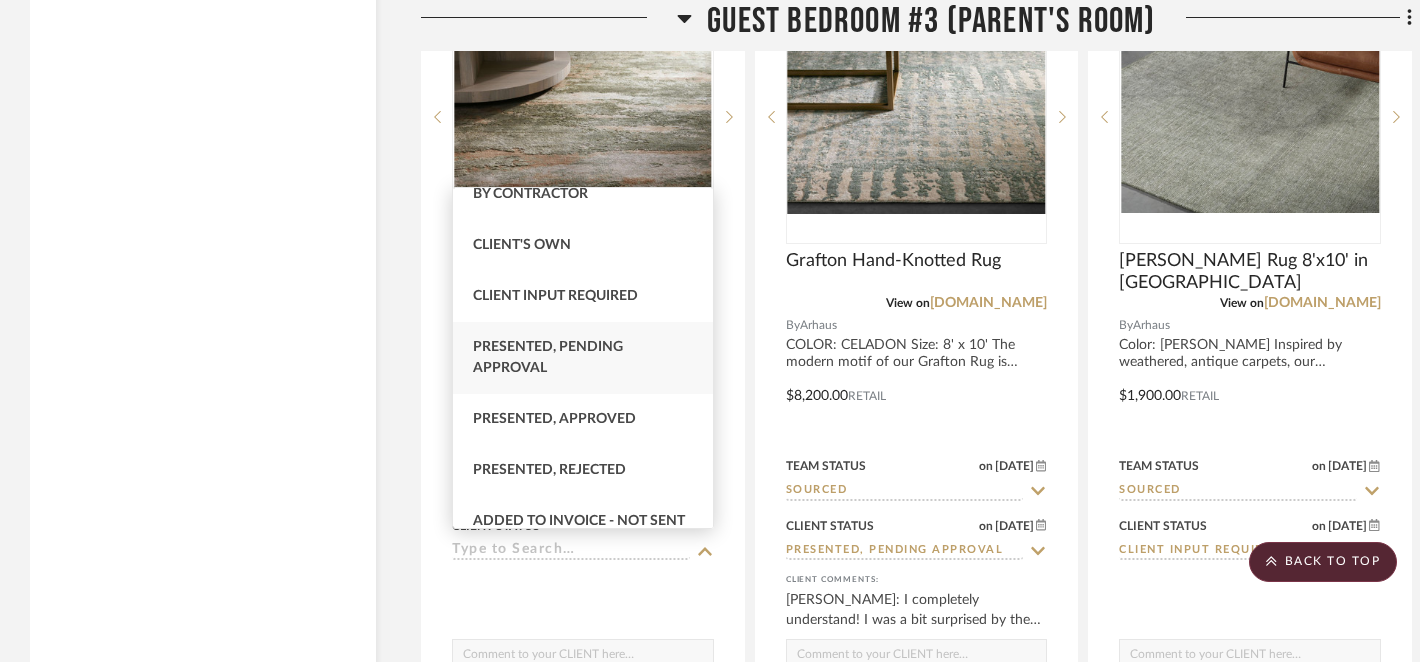 scroll, scrollTop: 71, scrollLeft: 0, axis: vertical 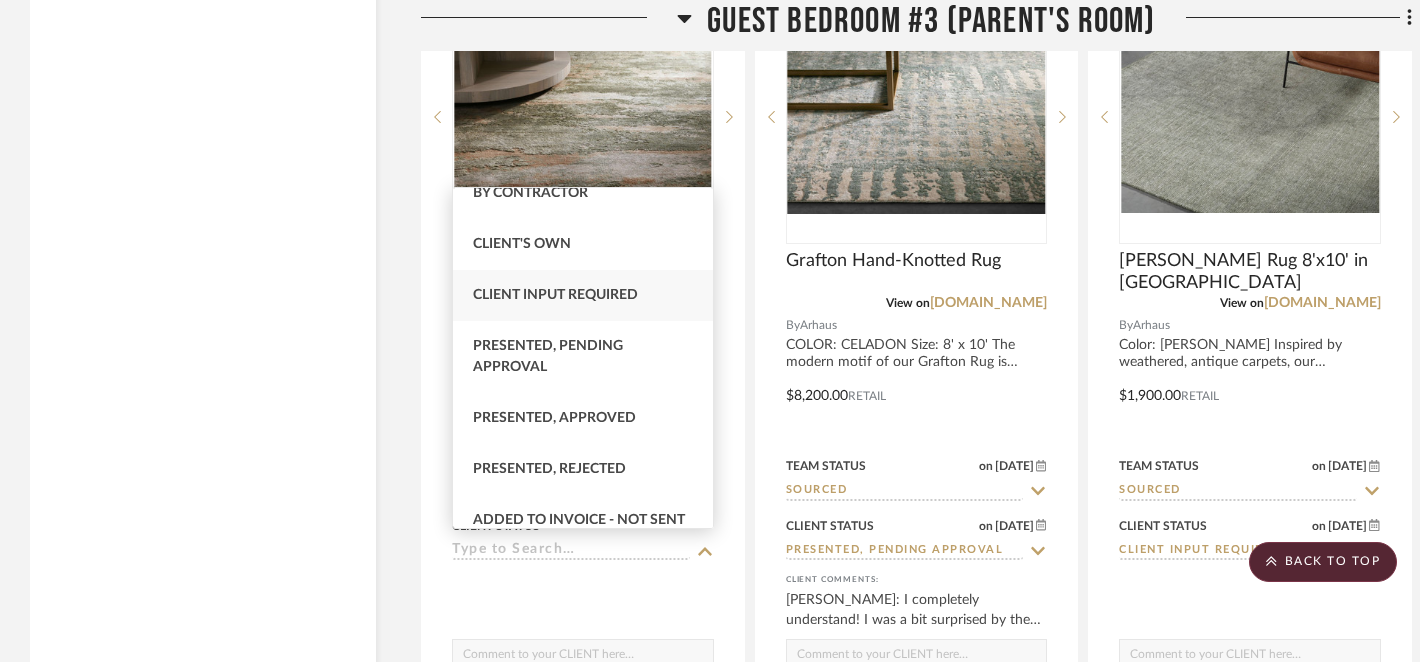 click on "Client Input Required" at bounding box center [583, 295] 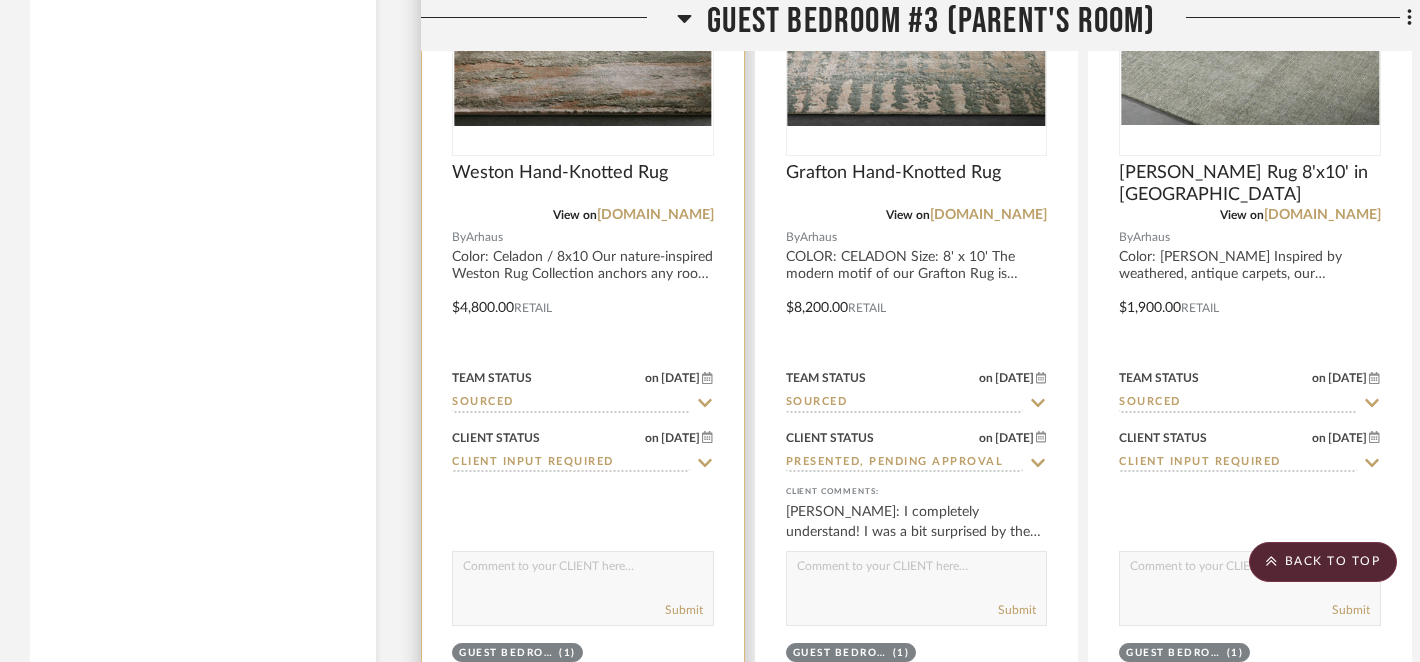 scroll, scrollTop: 5400, scrollLeft: 0, axis: vertical 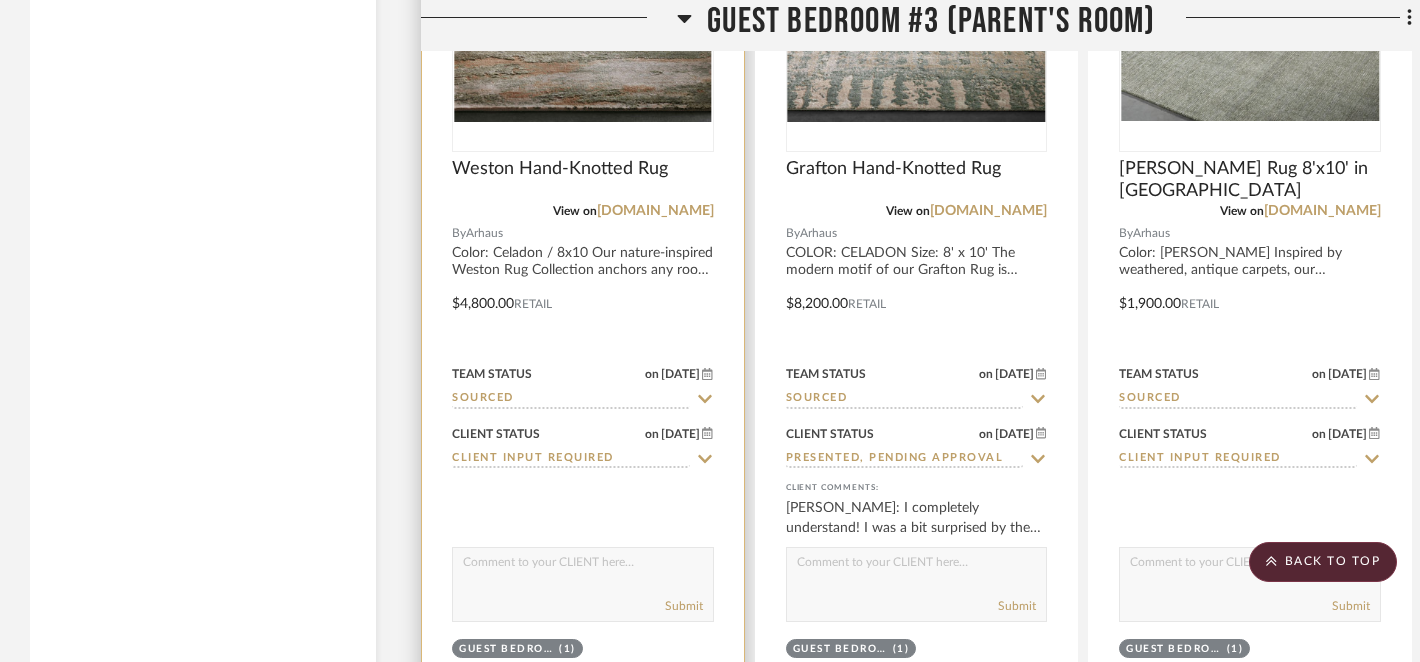 click on "Submit" at bounding box center [583, 584] 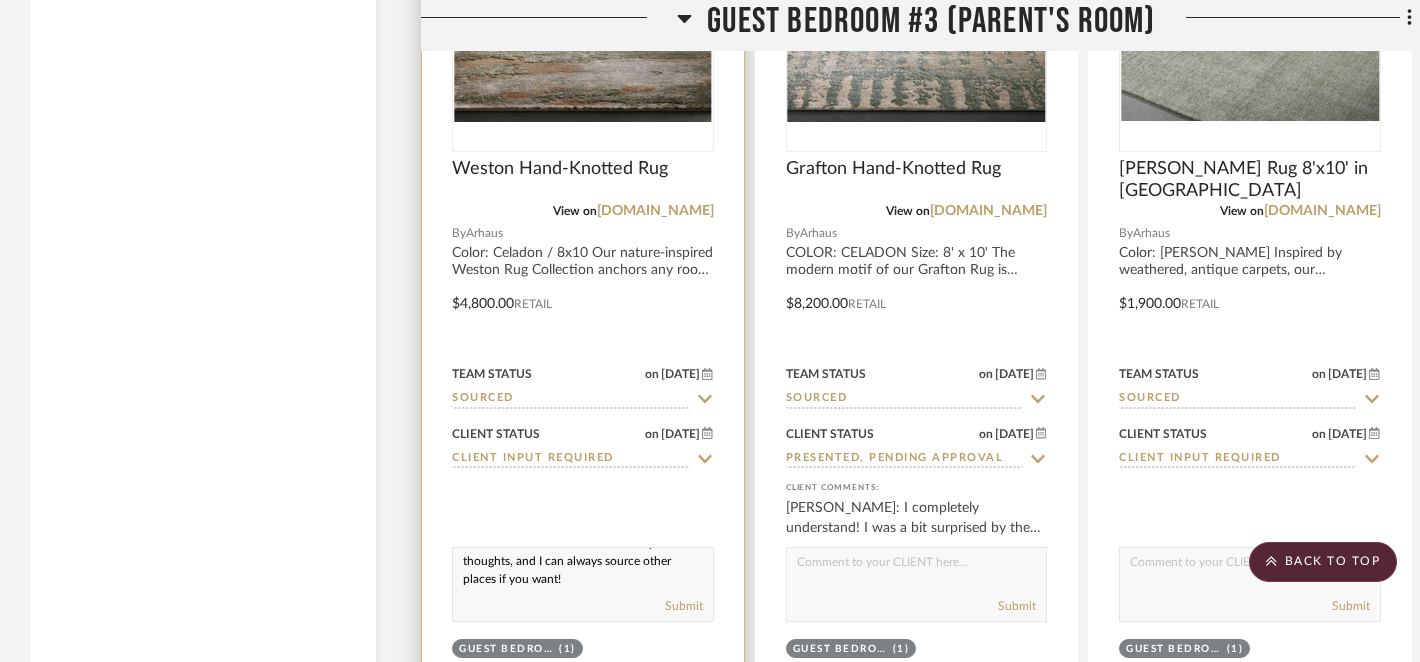 scroll, scrollTop: 0, scrollLeft: 0, axis: both 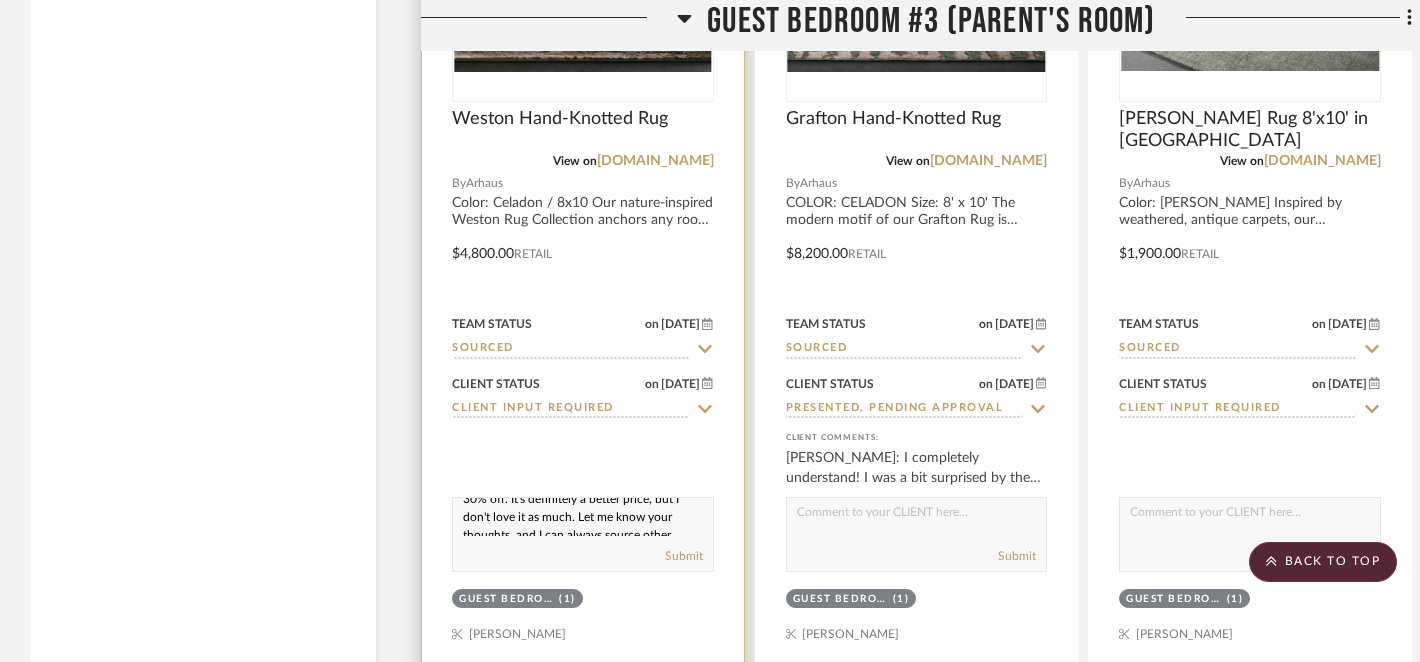click on "Hi Lisa, they have this rug in the Celadon green on sale for $3360 with the 30% off. It's definitely a better price, but I don't love it as much. Let me know your thoughts, and I can always source other places if you want!" at bounding box center (583, 517) 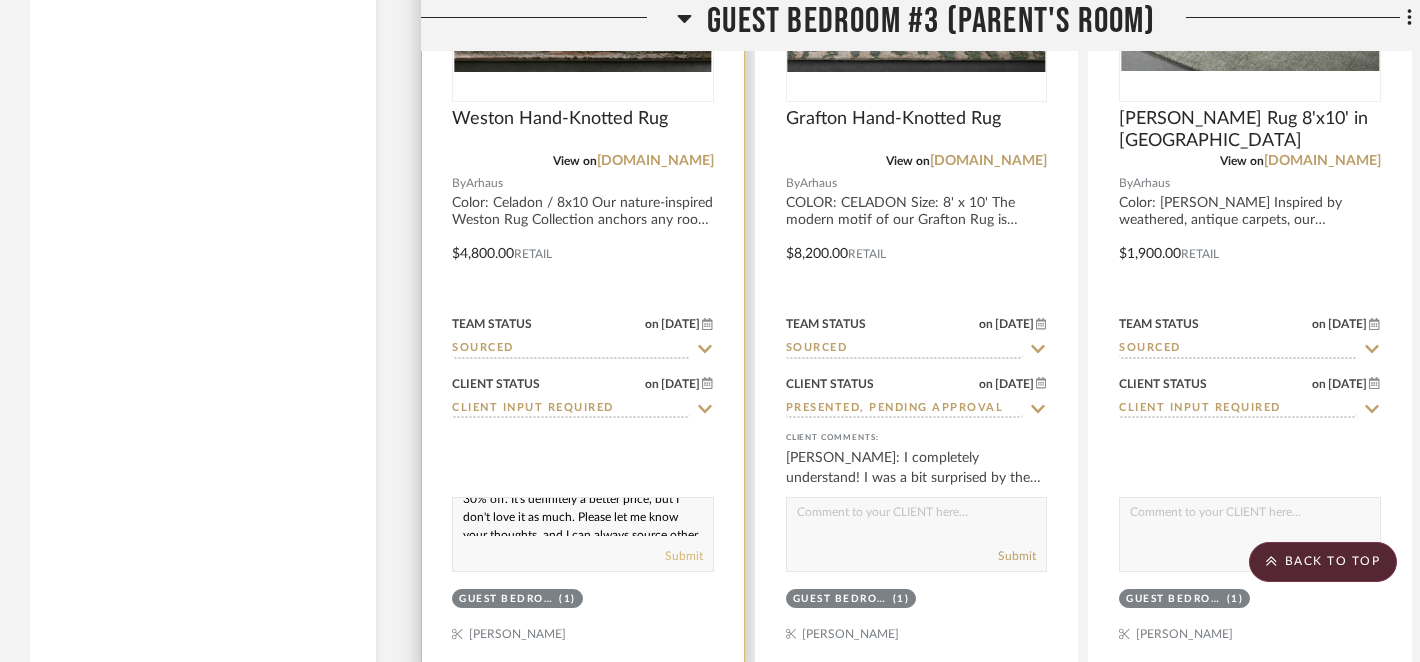 type on "Hi Lisa, they have this rug in the Celadon green on sale for $3360 with the 30% off. It's definitely a better price, but I don't love it as much. Please let me know your thoughts, and I can always source other places if you want!" 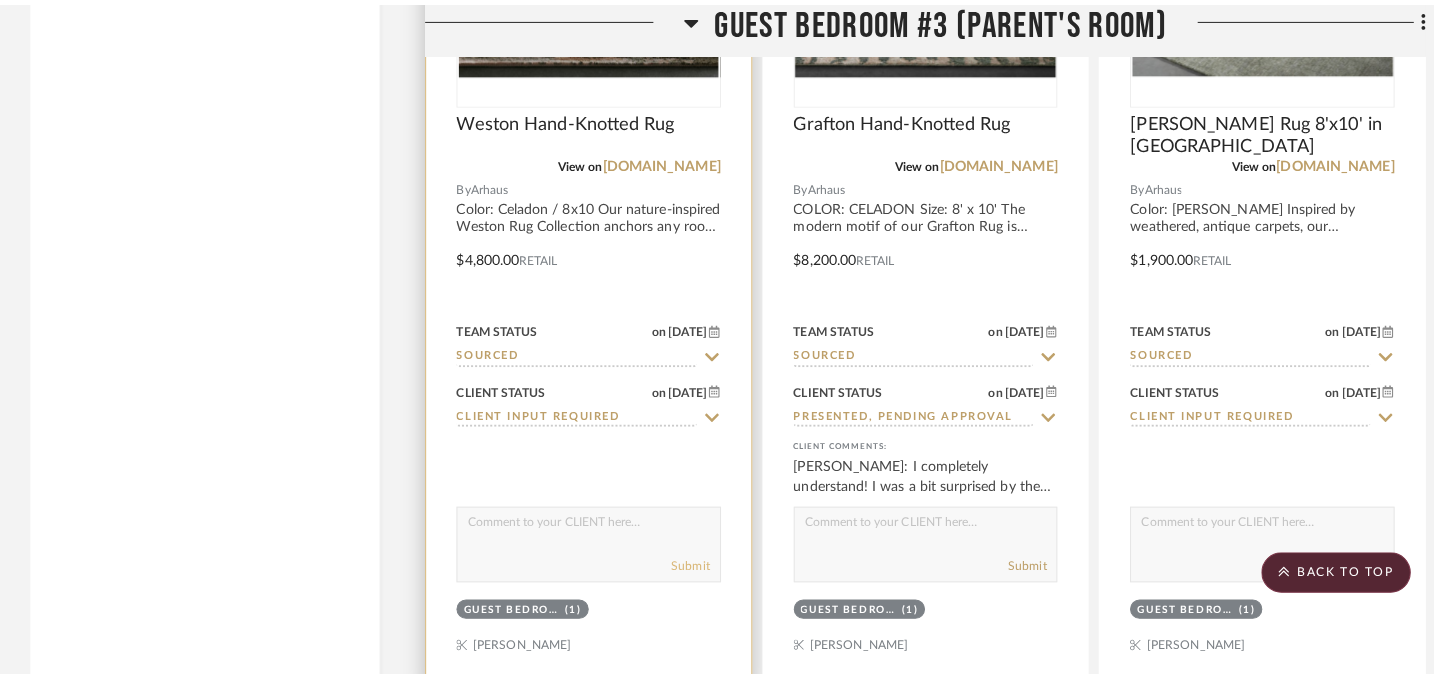 scroll, scrollTop: 0, scrollLeft: 0, axis: both 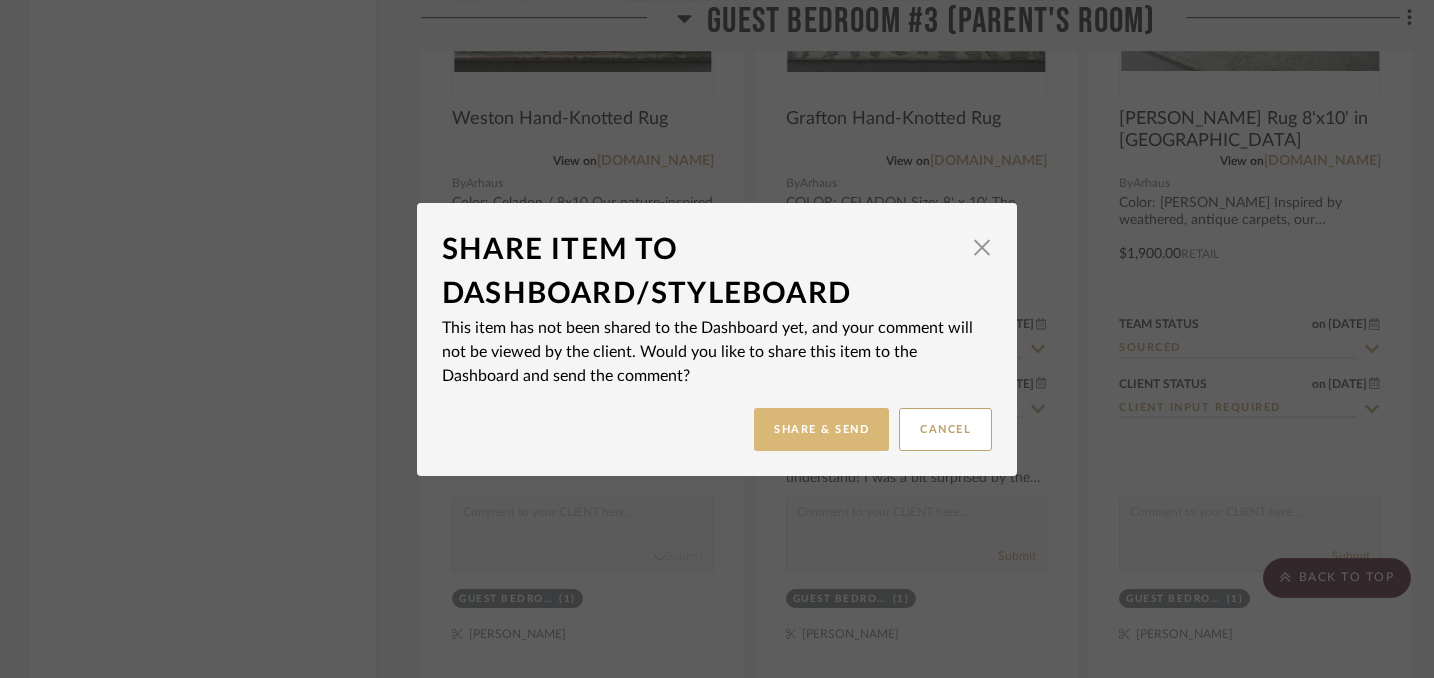 click on "Share & Send" at bounding box center [821, 429] 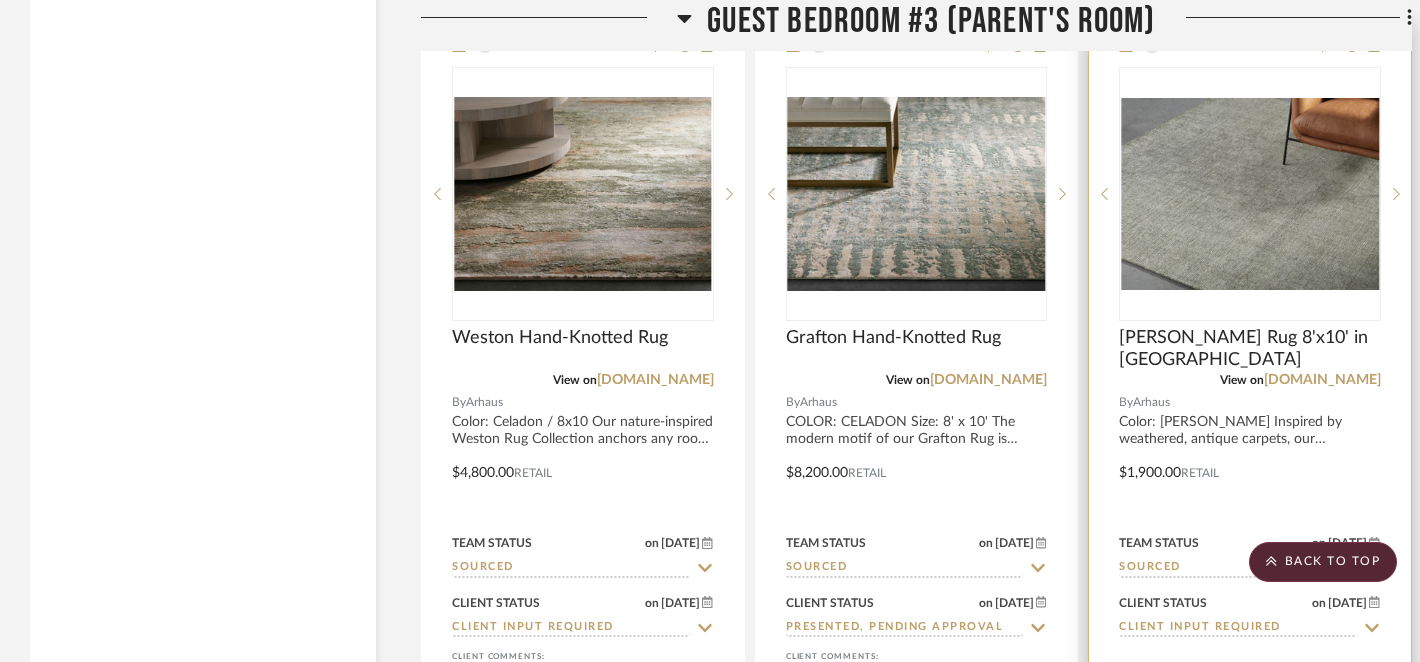 scroll, scrollTop: 5230, scrollLeft: 0, axis: vertical 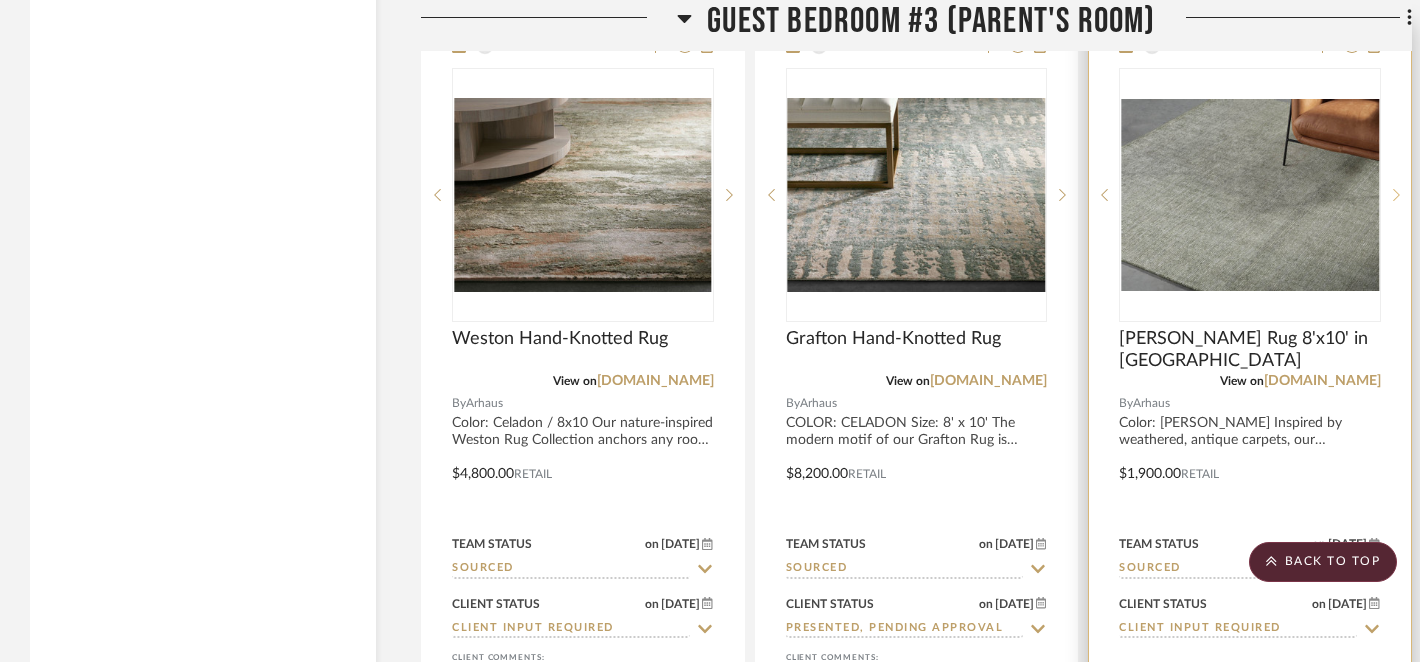 click 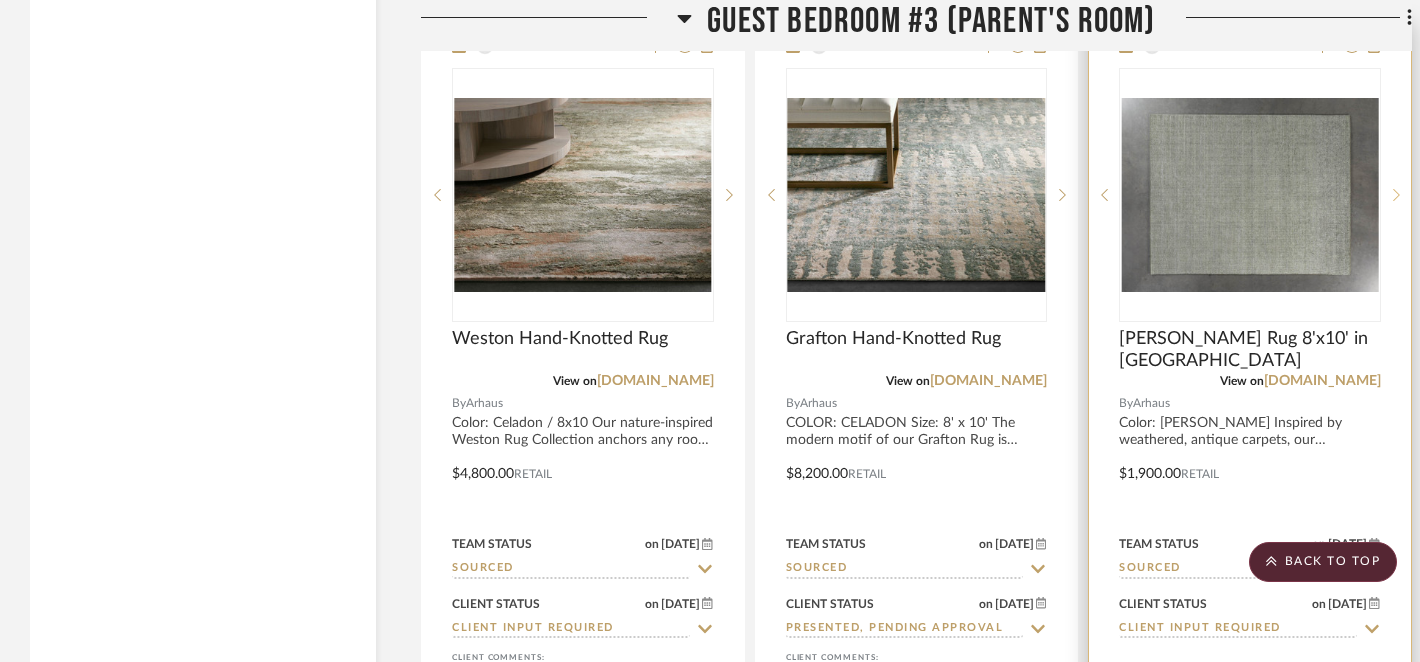 click 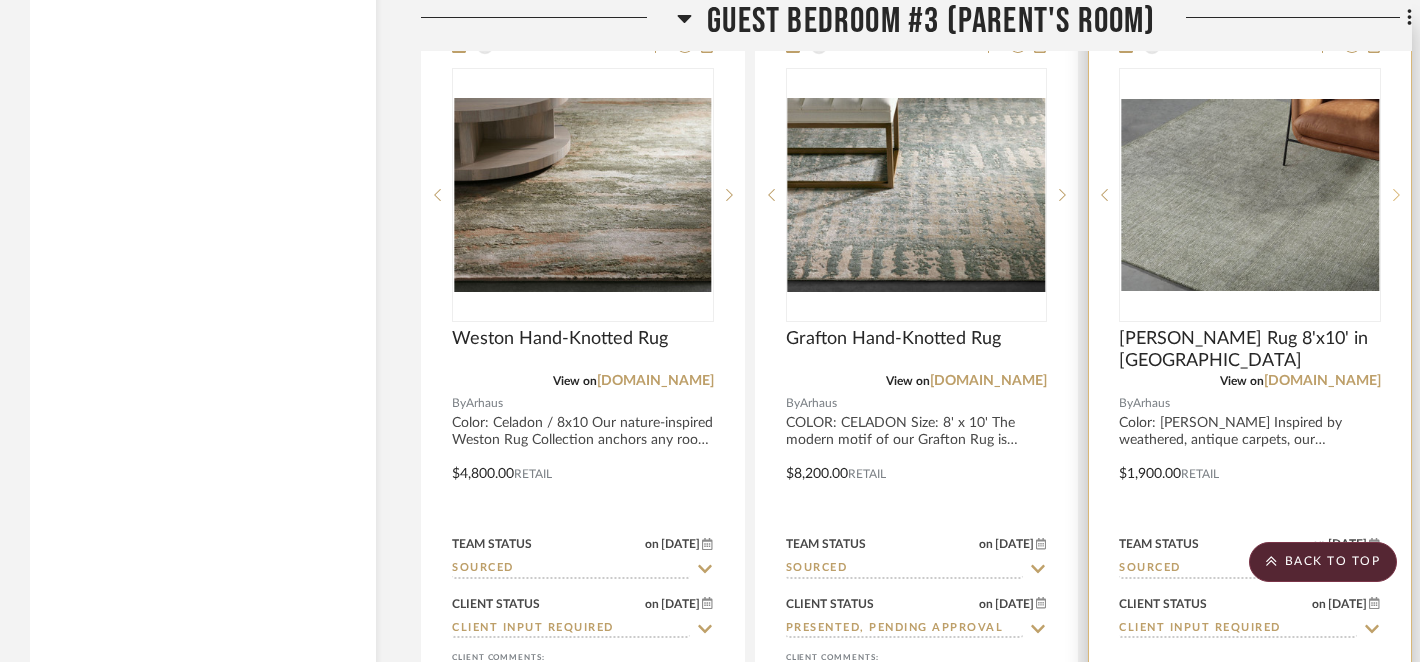 click 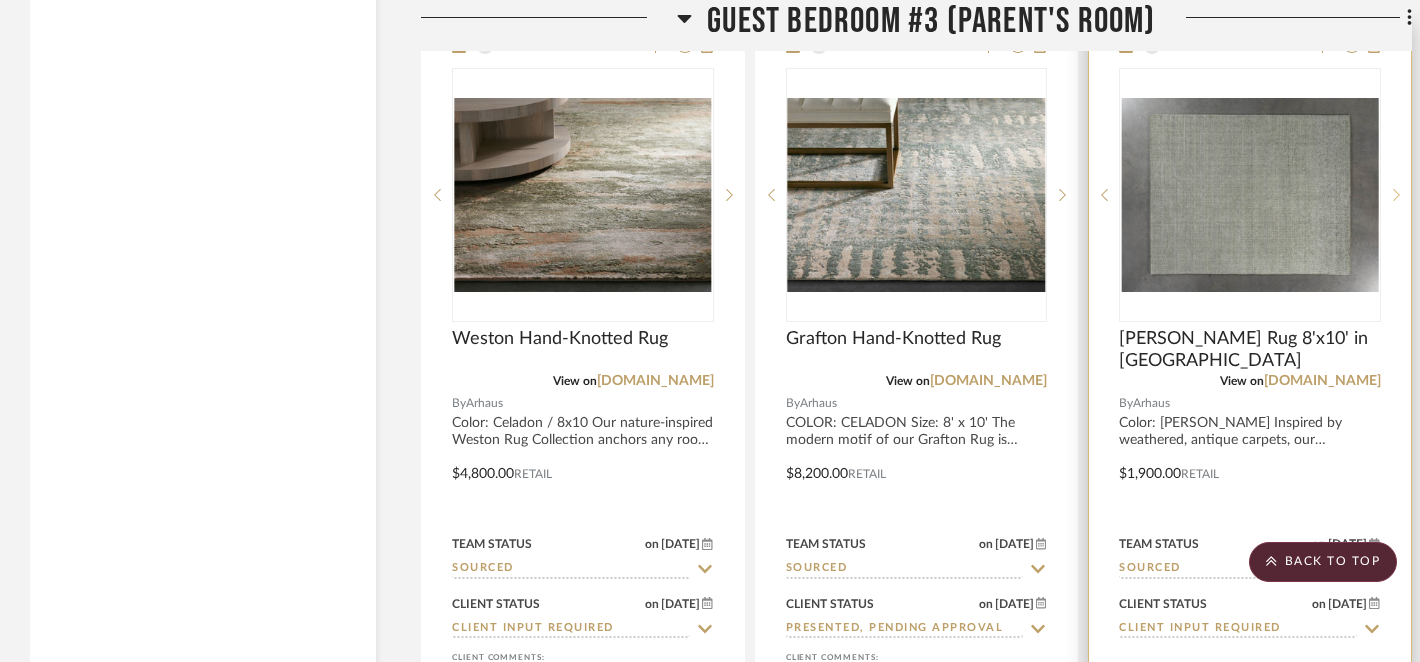 click 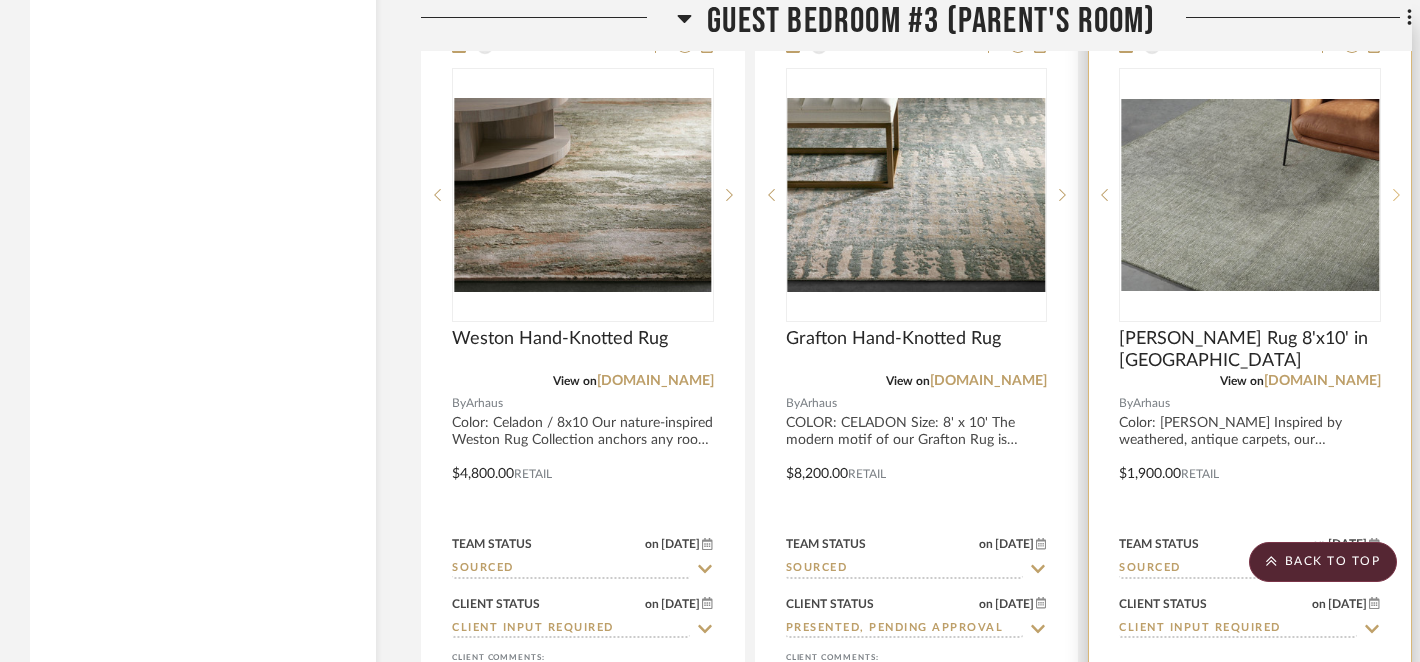 click at bounding box center [1396, 195] 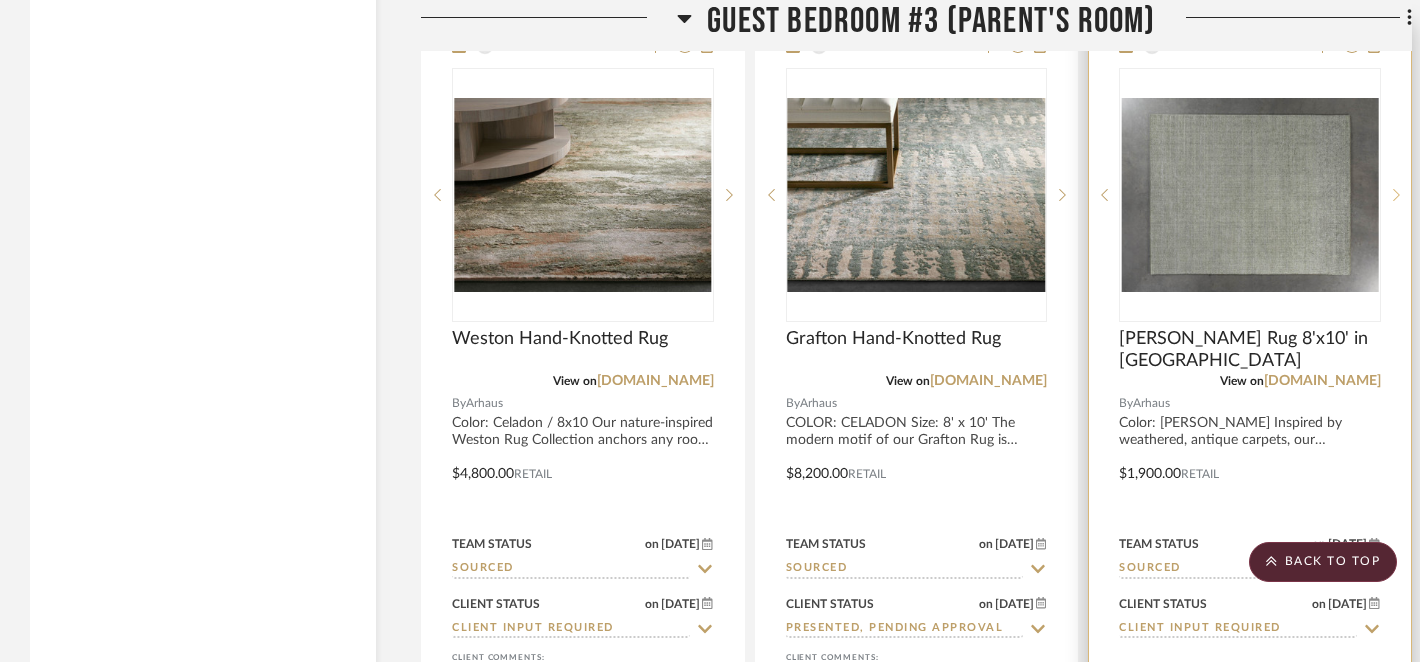 click at bounding box center [1396, 195] 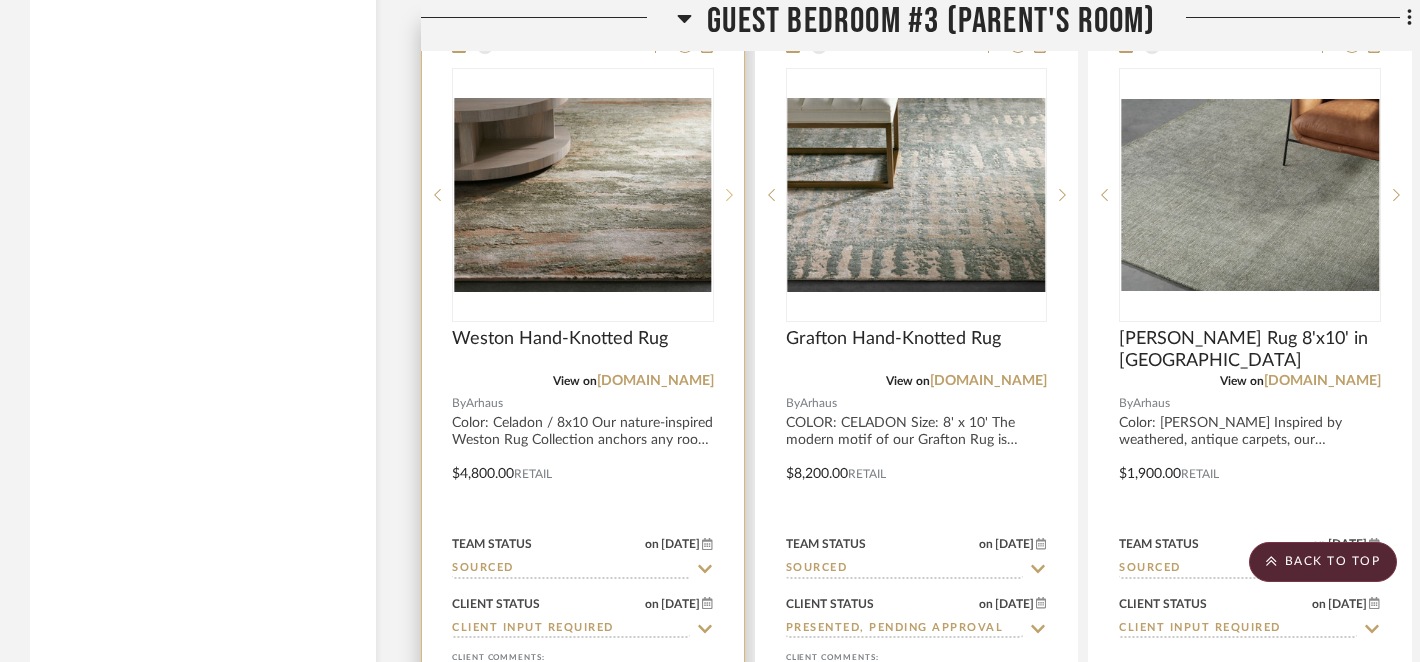 click 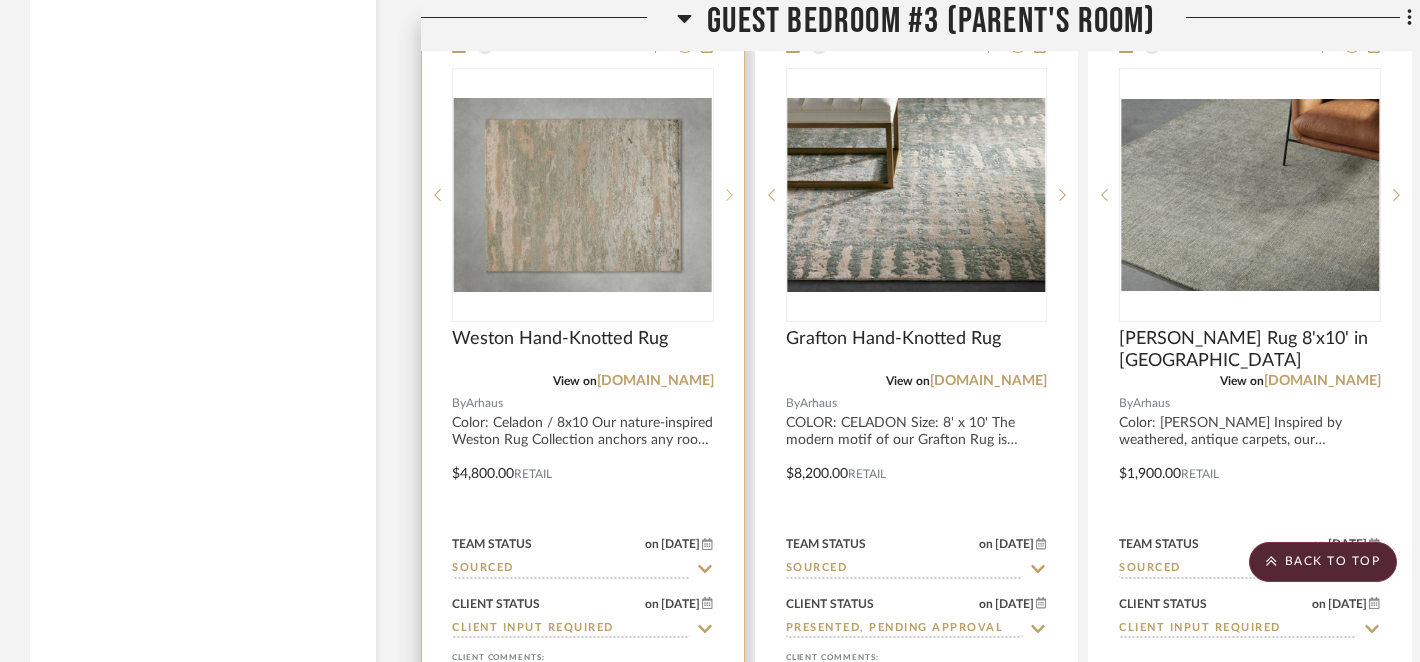 click 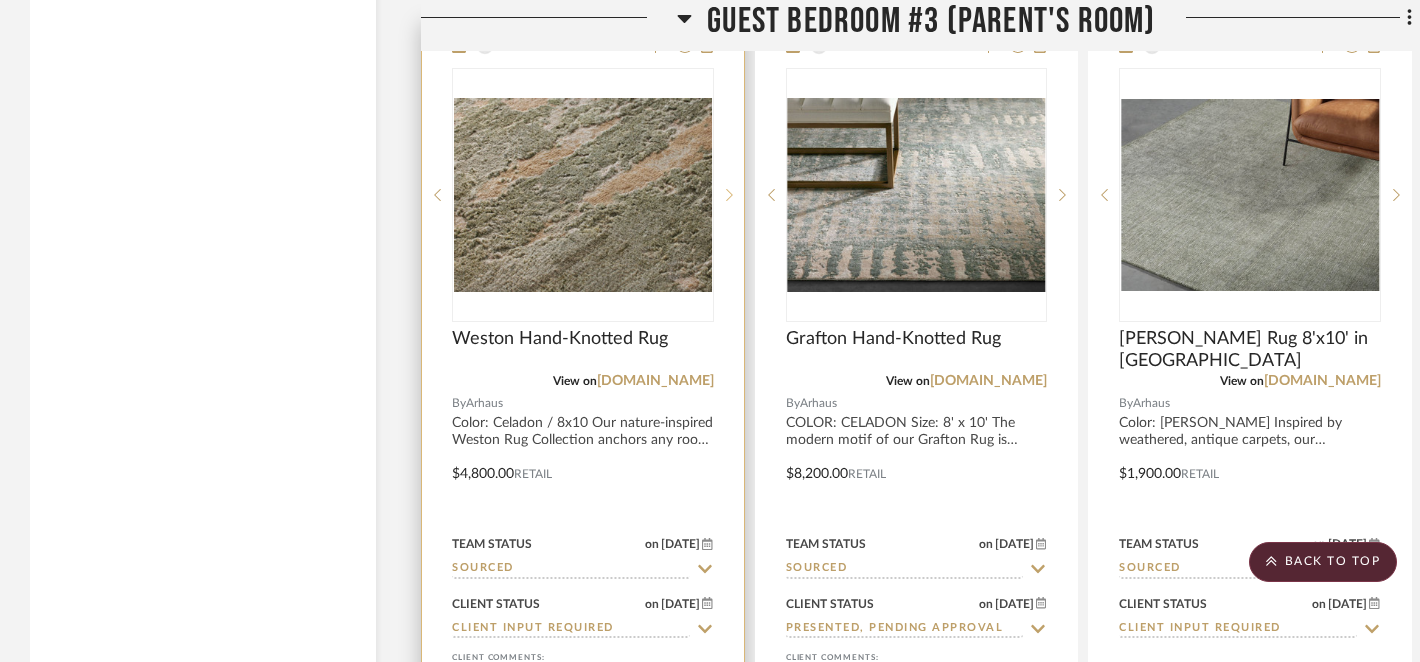 click 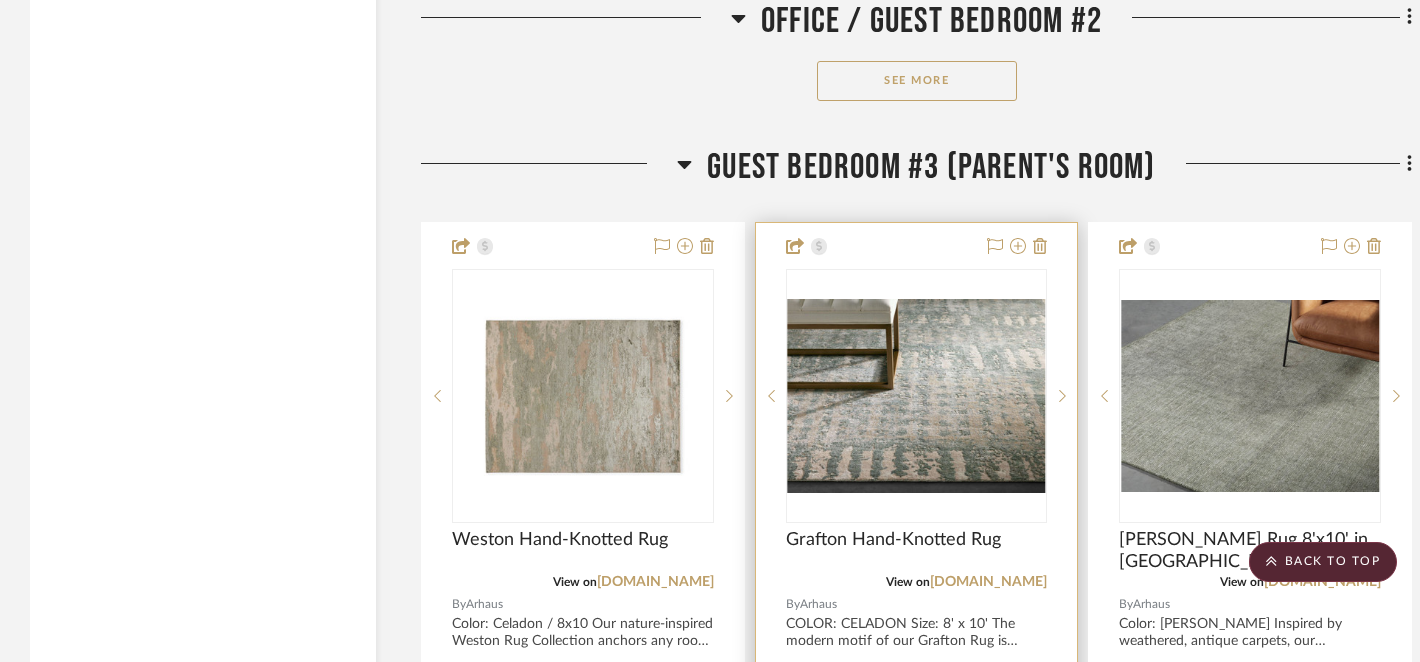 scroll, scrollTop: 5024, scrollLeft: 0, axis: vertical 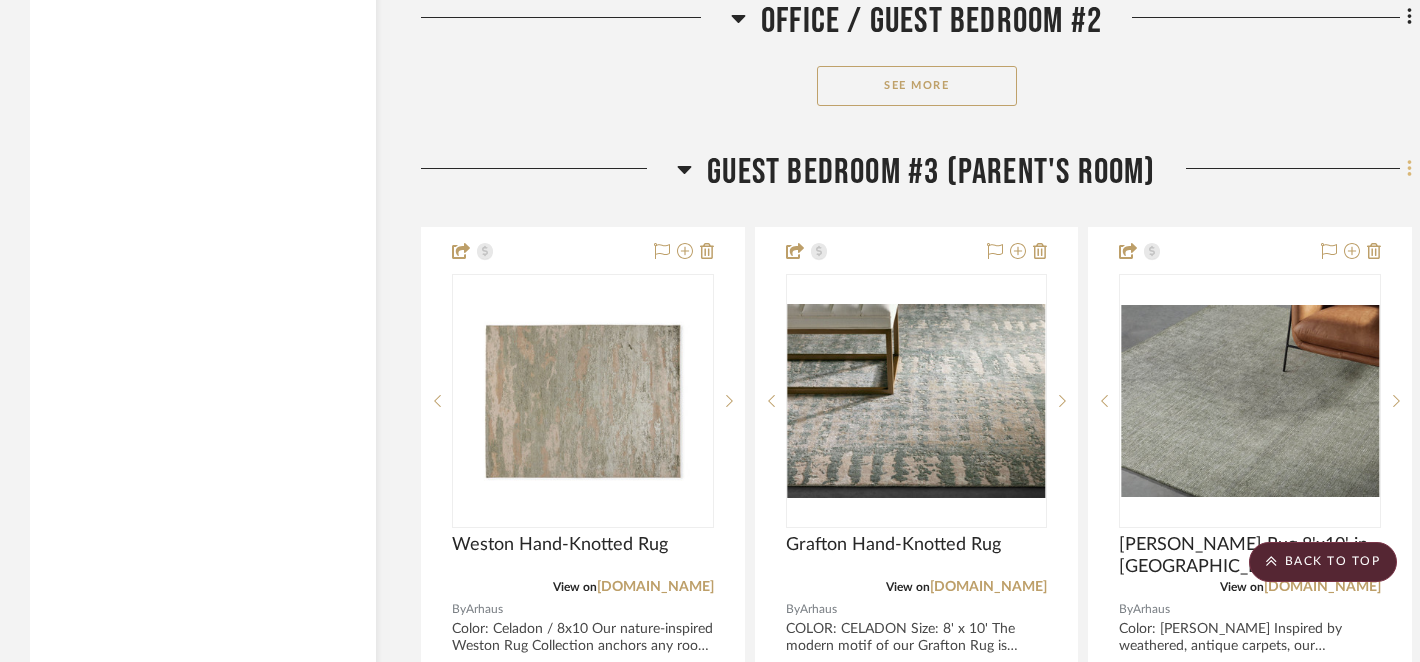 click 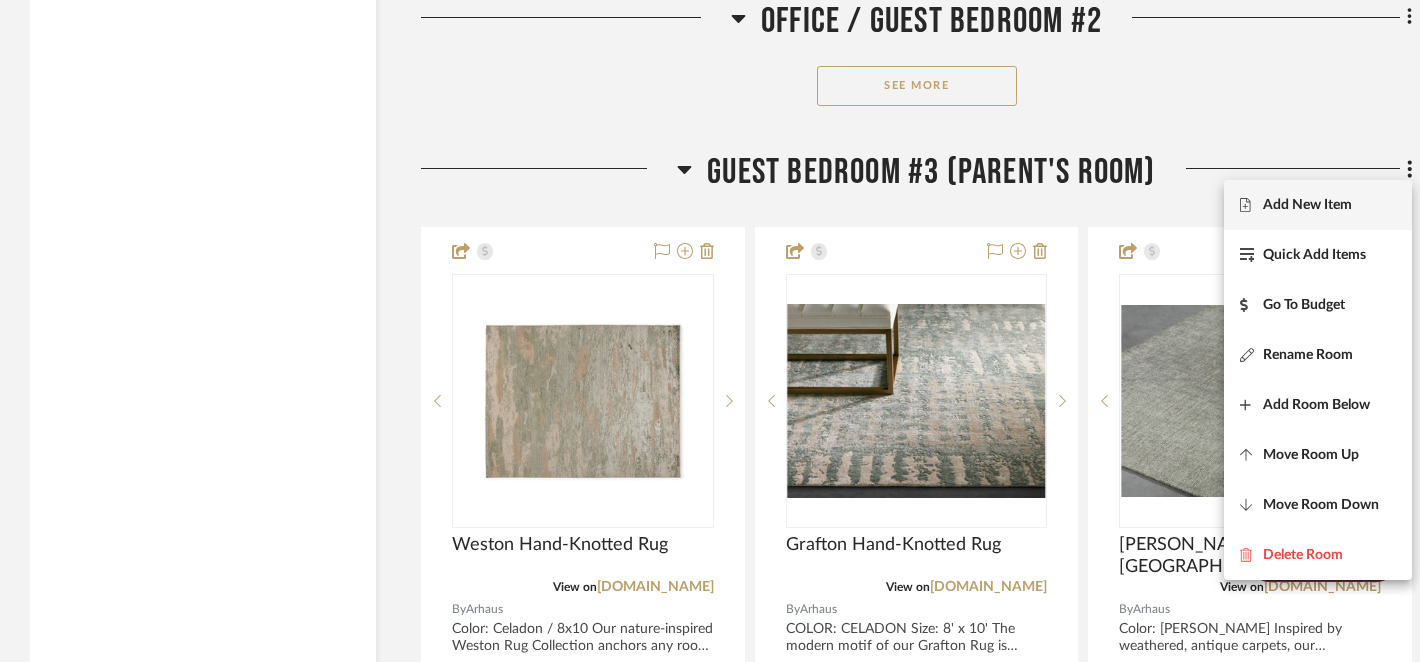 click on "Add New Item" at bounding box center (1307, 204) 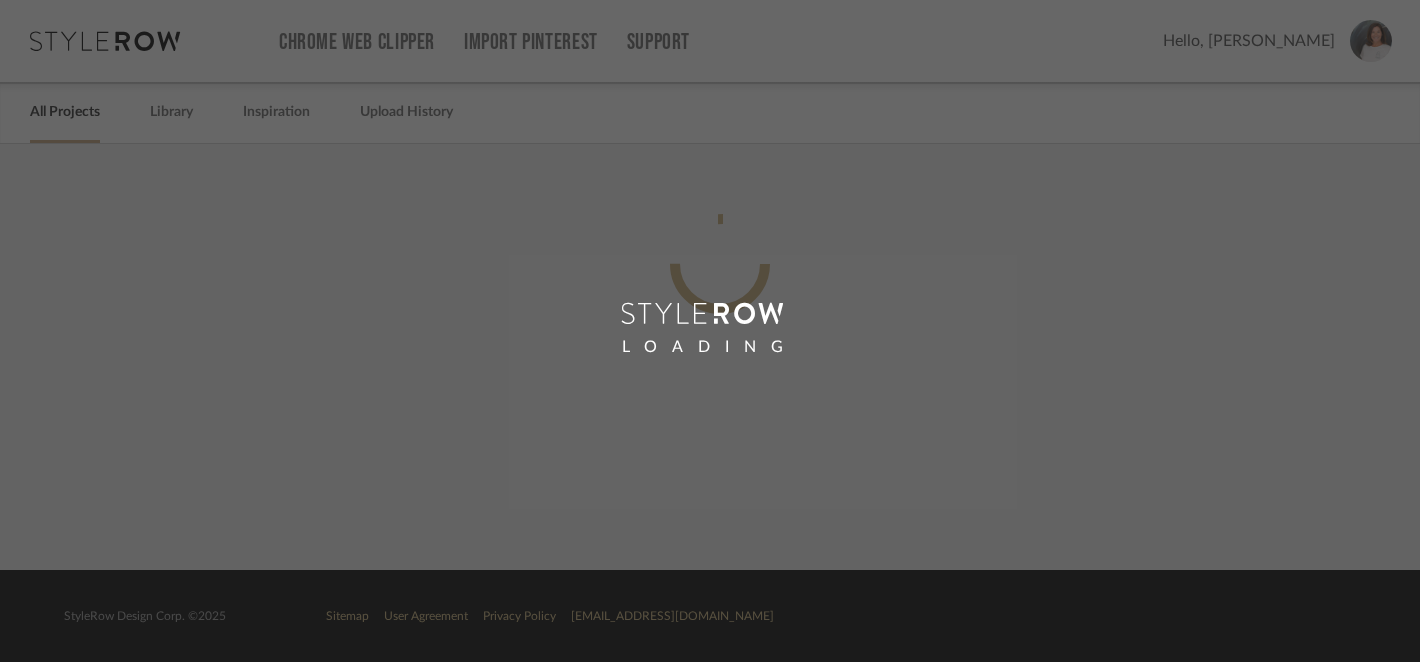 scroll, scrollTop: 0, scrollLeft: 0, axis: both 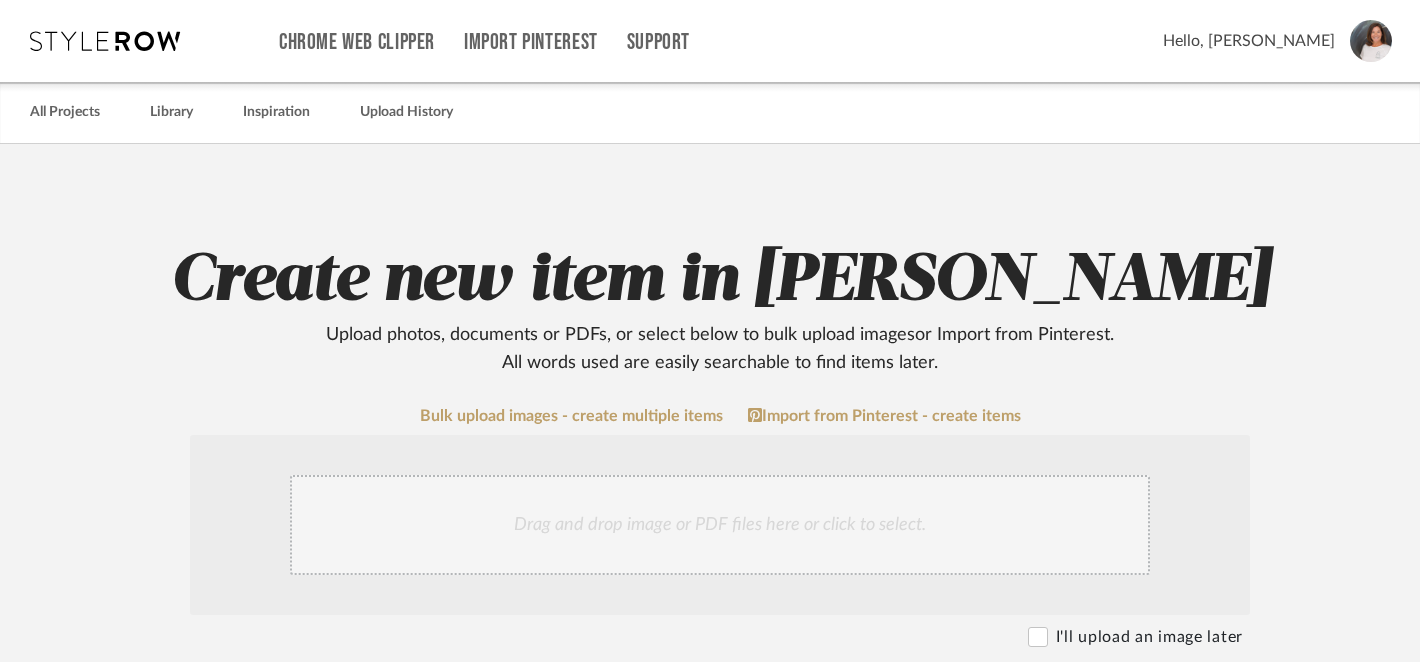 click on "Drag and drop image or PDF files here or click to select." 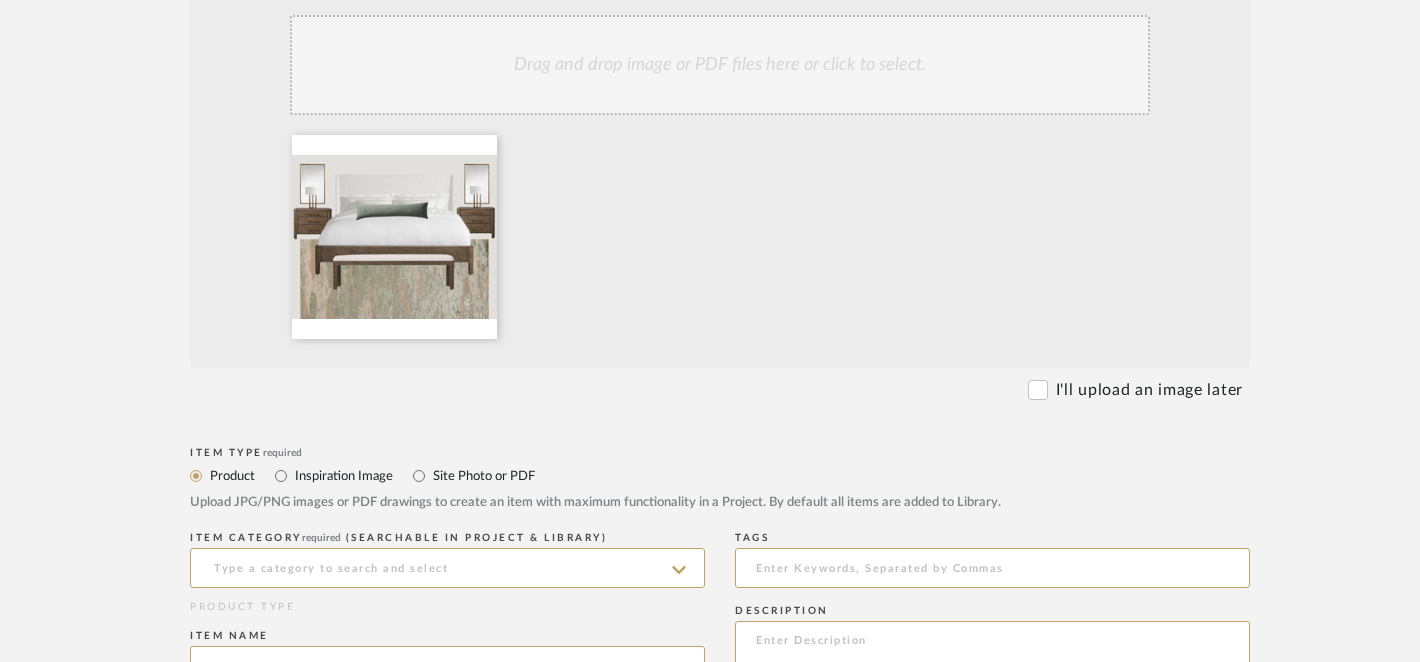 scroll, scrollTop: 464, scrollLeft: 0, axis: vertical 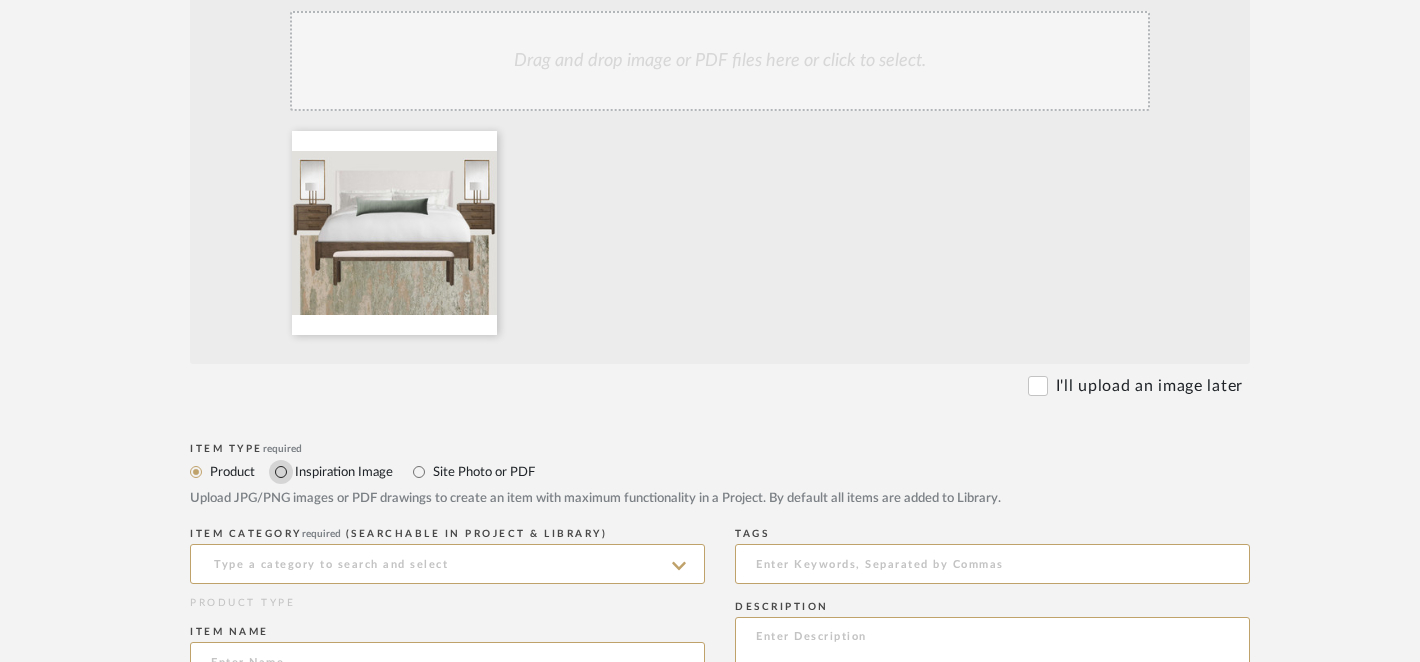 click on "Inspiration Image" at bounding box center [281, 472] 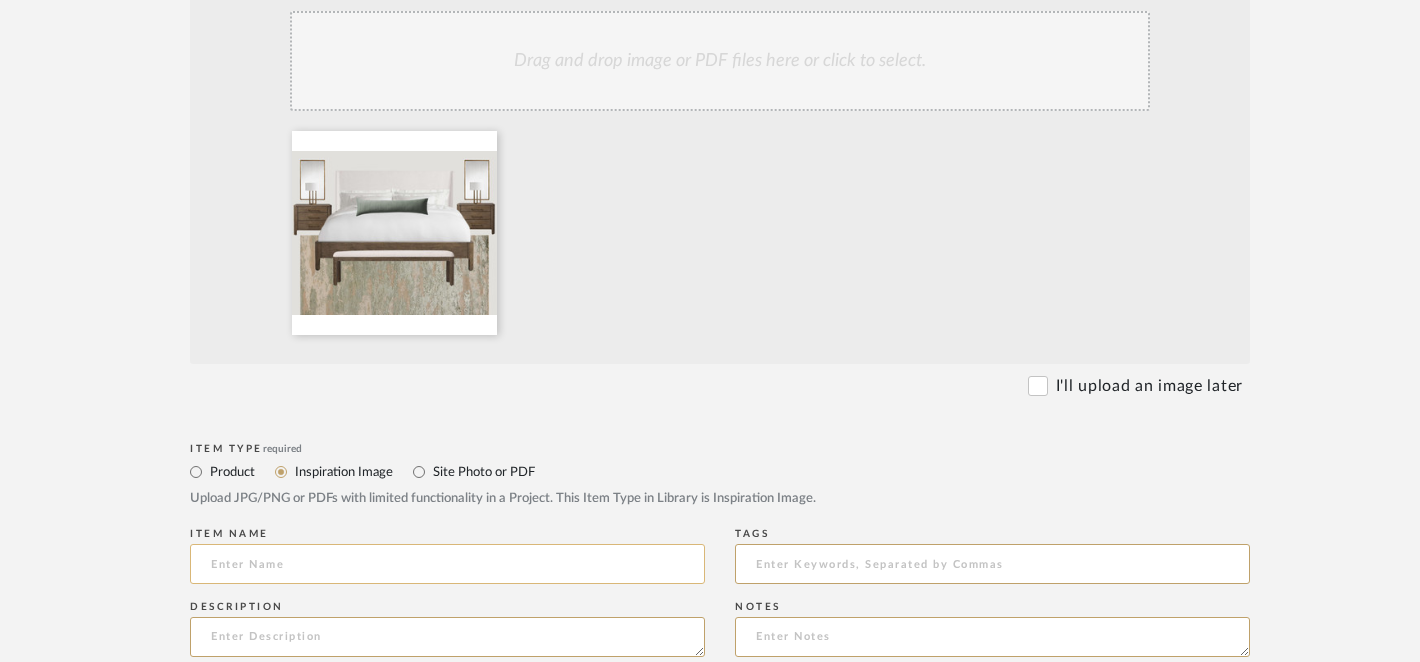 click 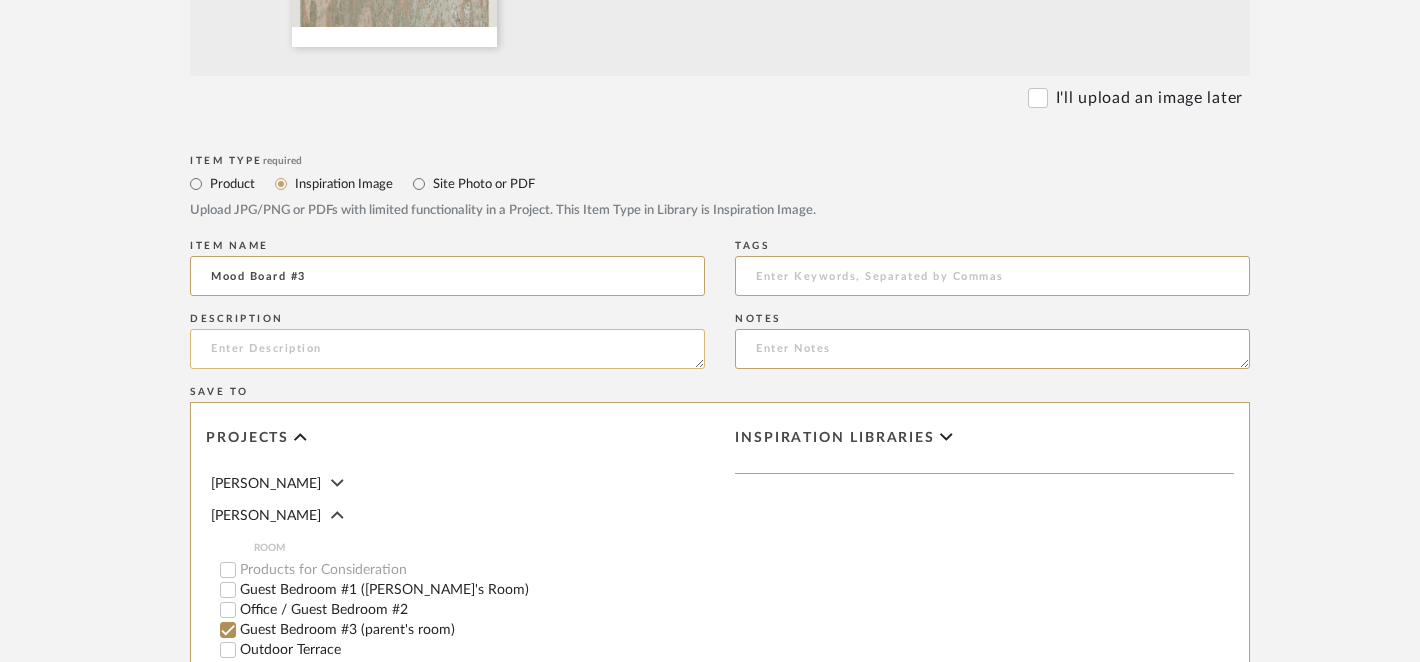 scroll, scrollTop: 758, scrollLeft: 0, axis: vertical 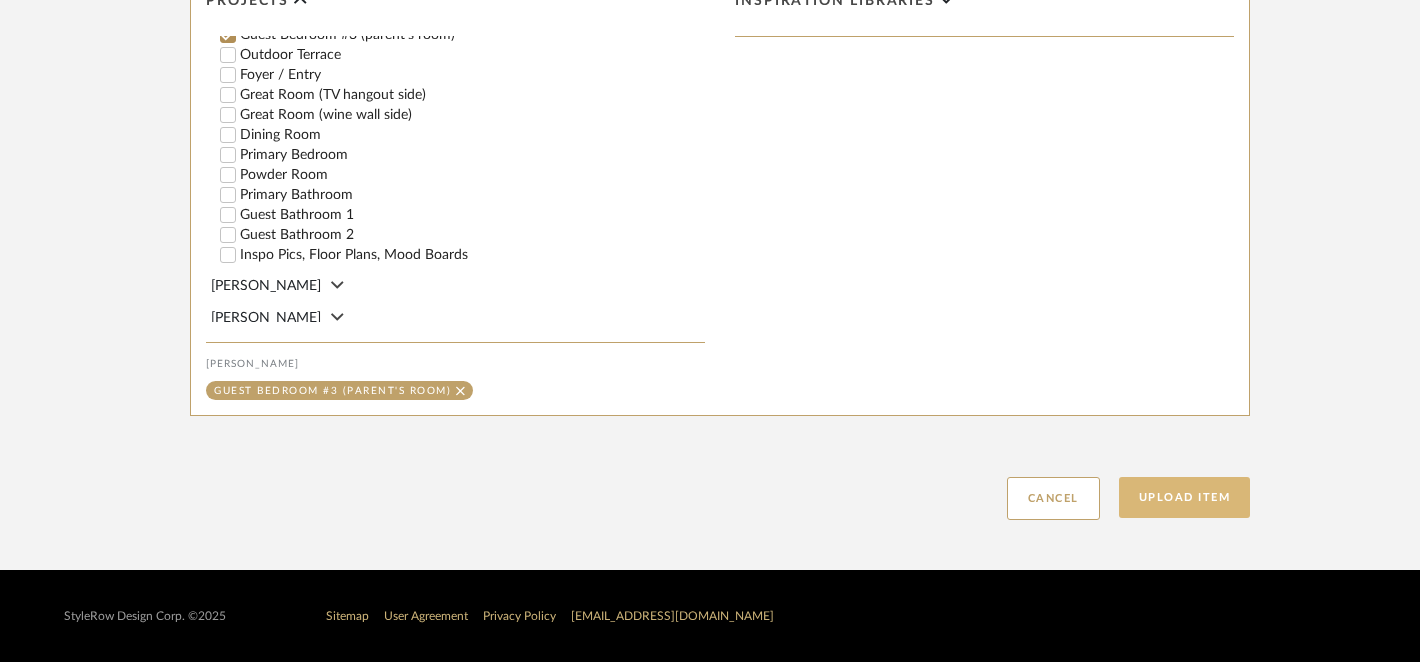 type on "Mood Board #3" 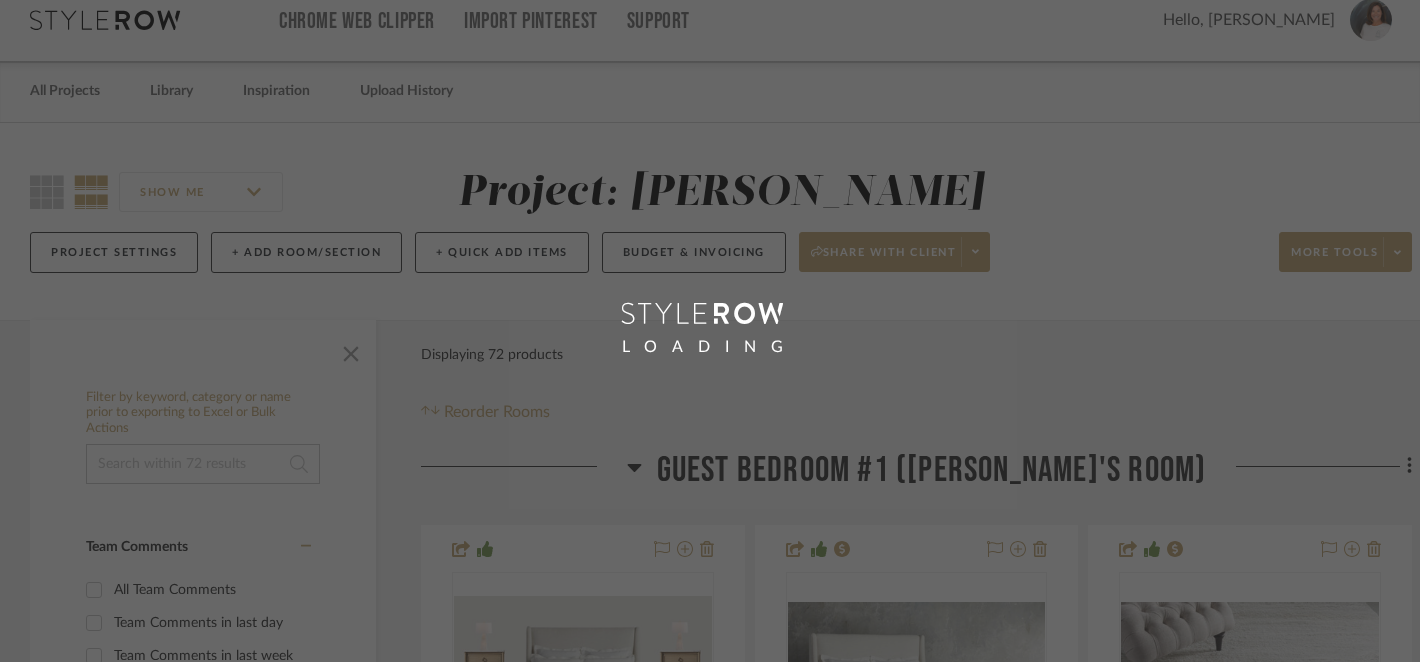 scroll, scrollTop: 0, scrollLeft: 0, axis: both 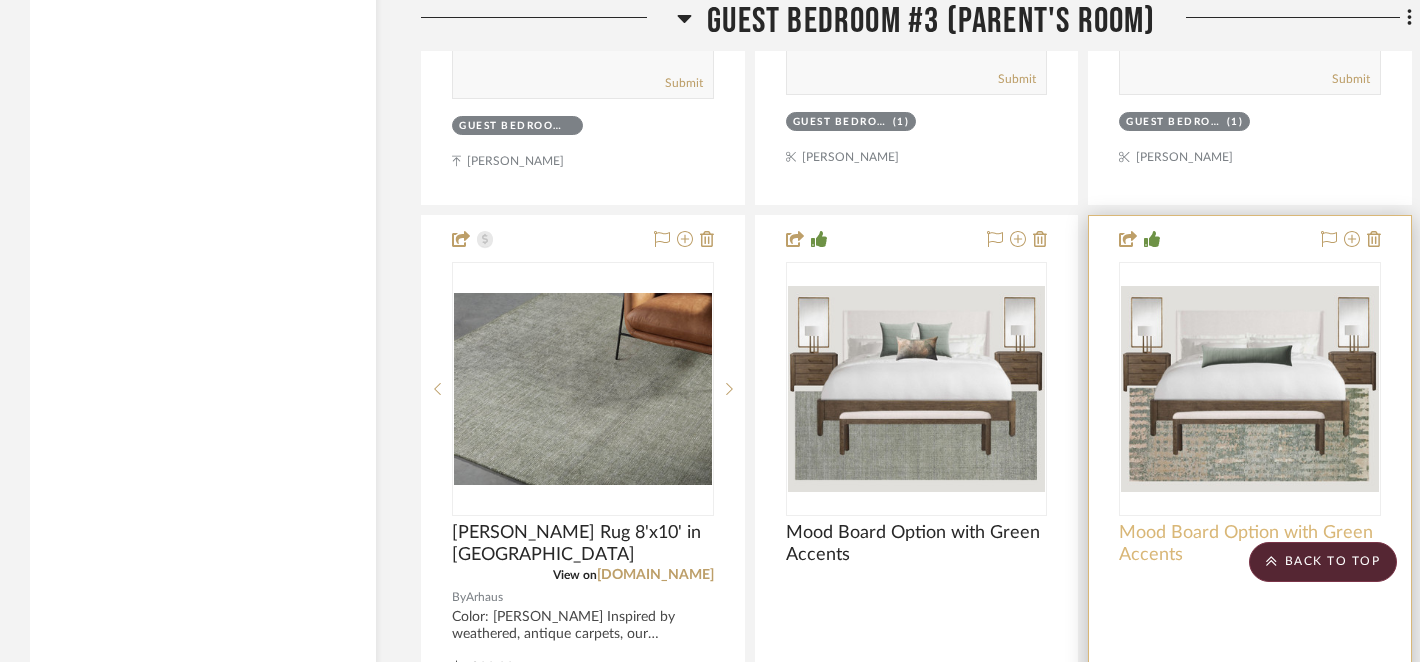 click on "Mood Board Option with Green Accents" at bounding box center (1250, 544) 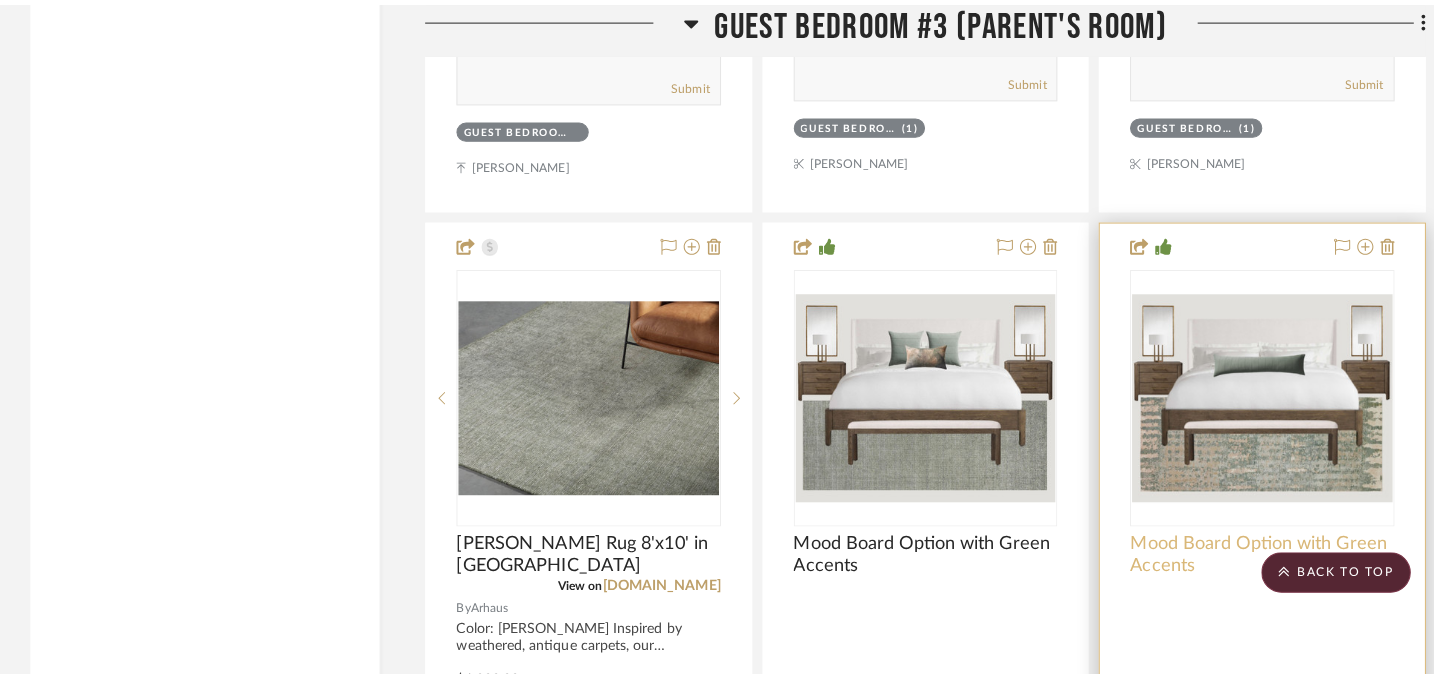 scroll, scrollTop: 0, scrollLeft: 0, axis: both 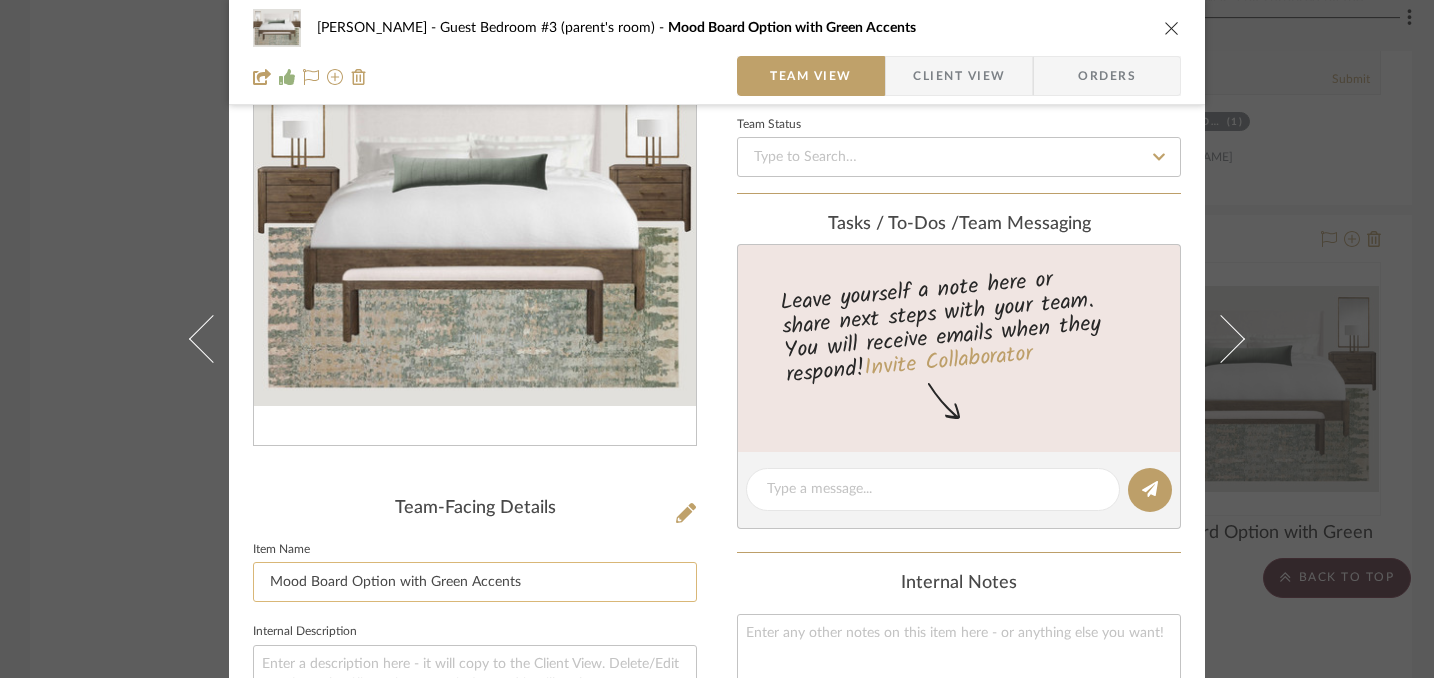 click on "Mood Board Option with Green Accents" 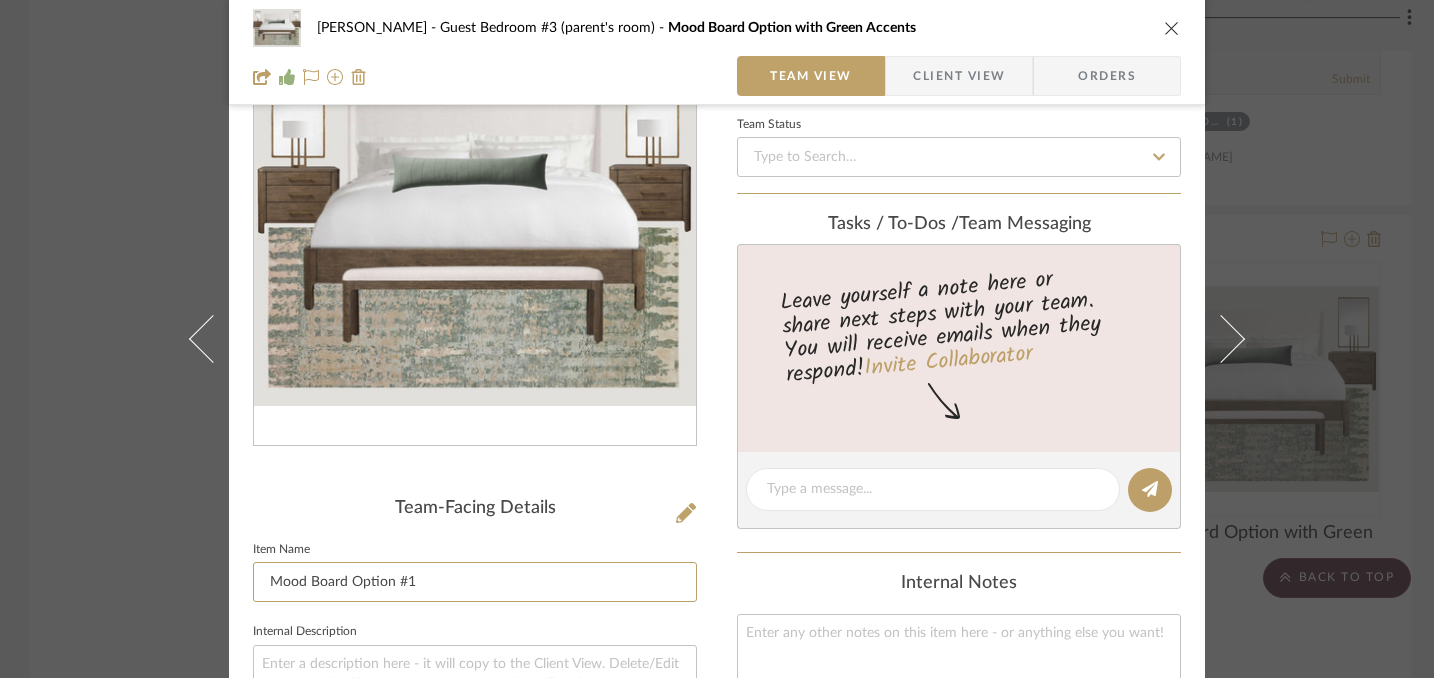 type on "Mood Board Option #1" 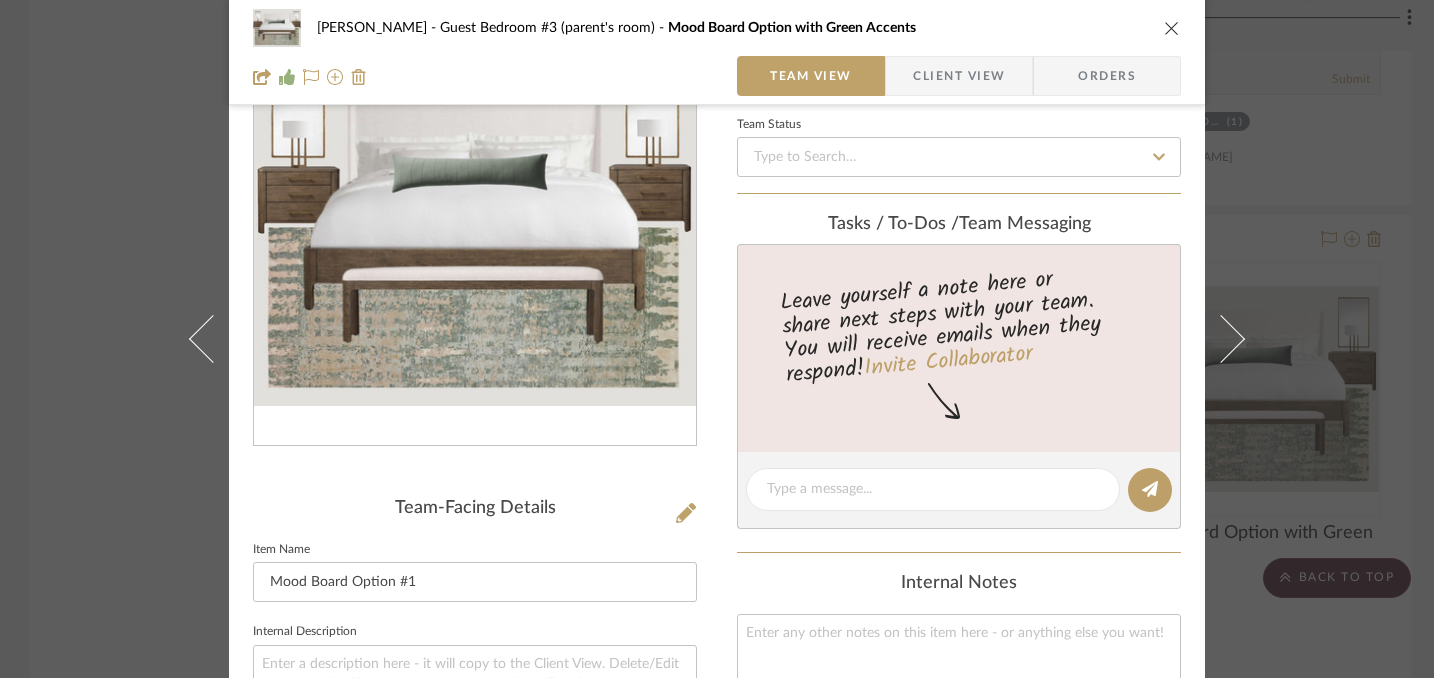 click at bounding box center [1172, 28] 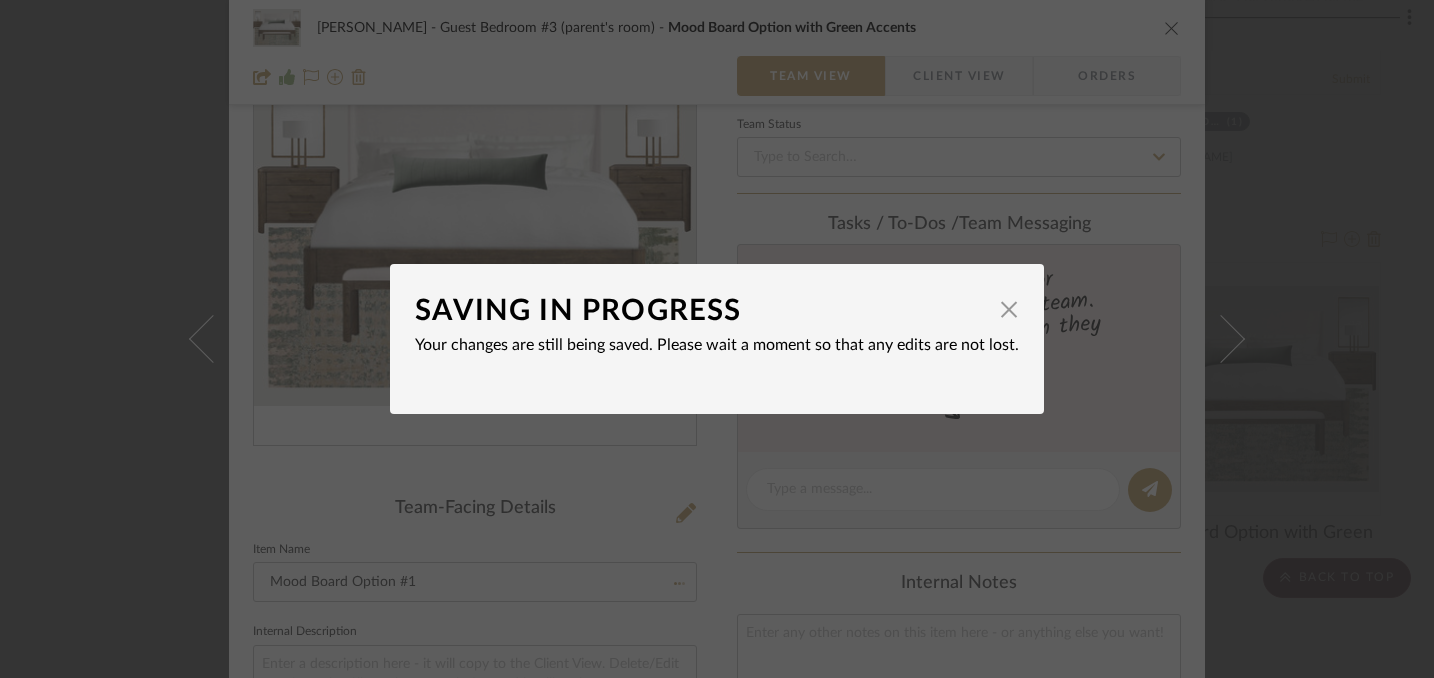type 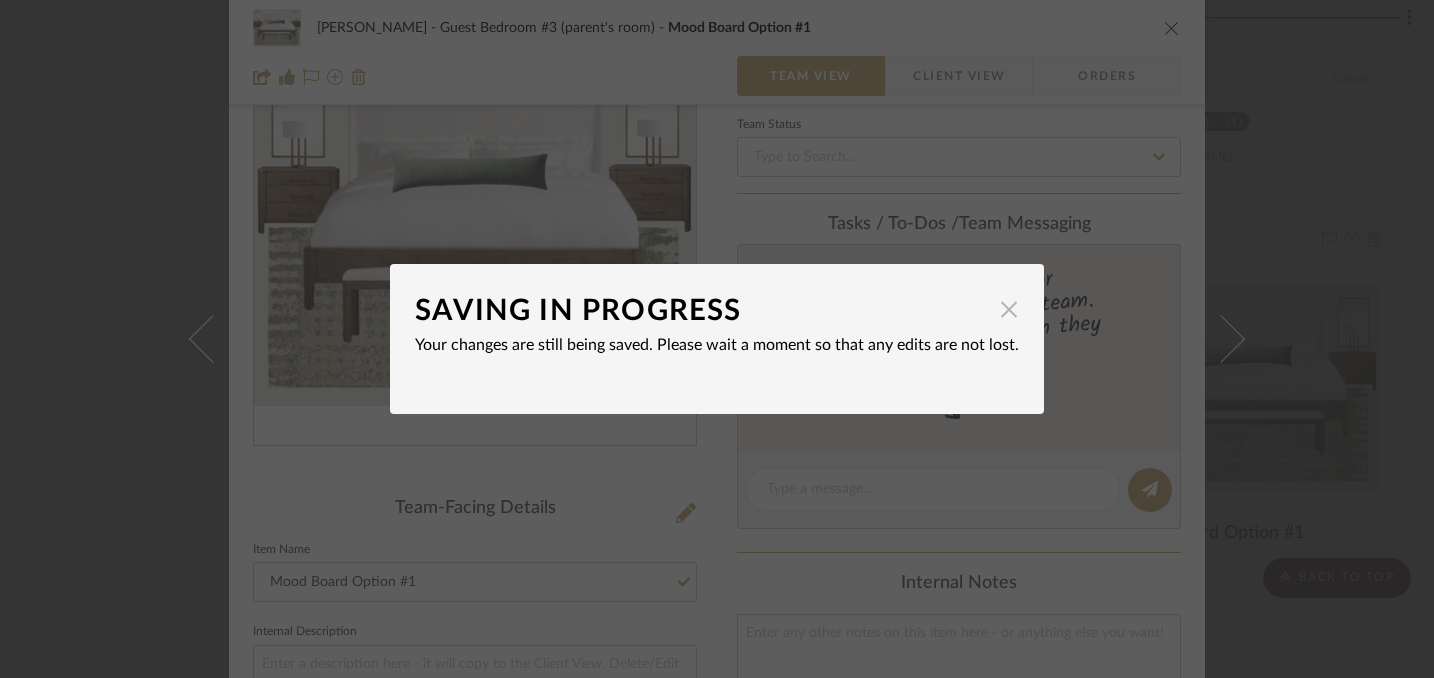 click at bounding box center (1009, 309) 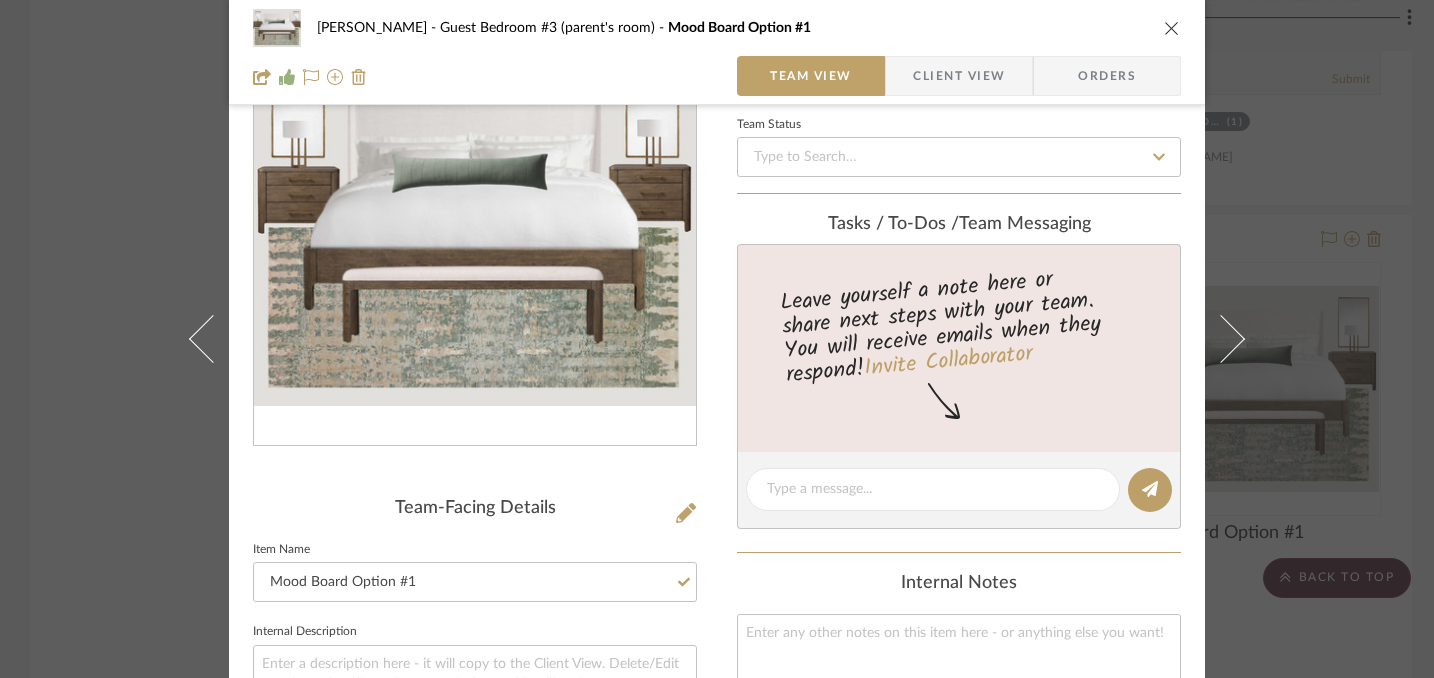 click at bounding box center [1172, 28] 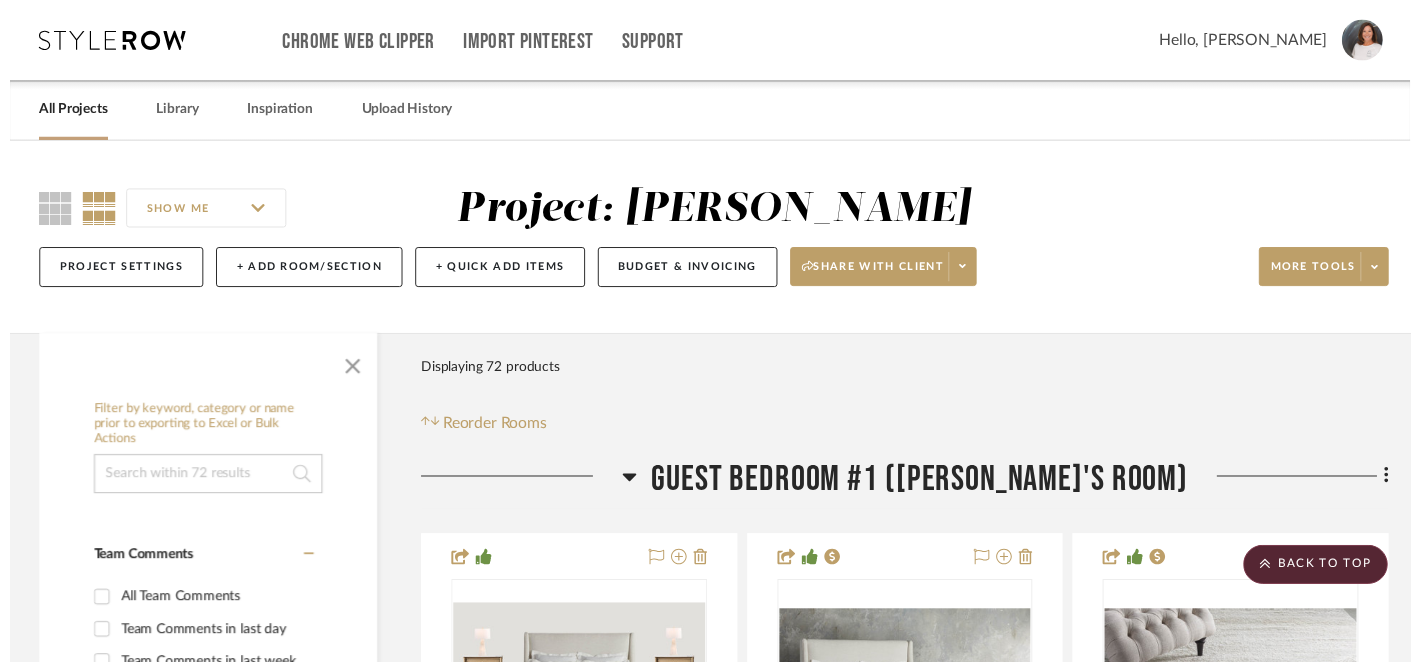 scroll, scrollTop: 5927, scrollLeft: 0, axis: vertical 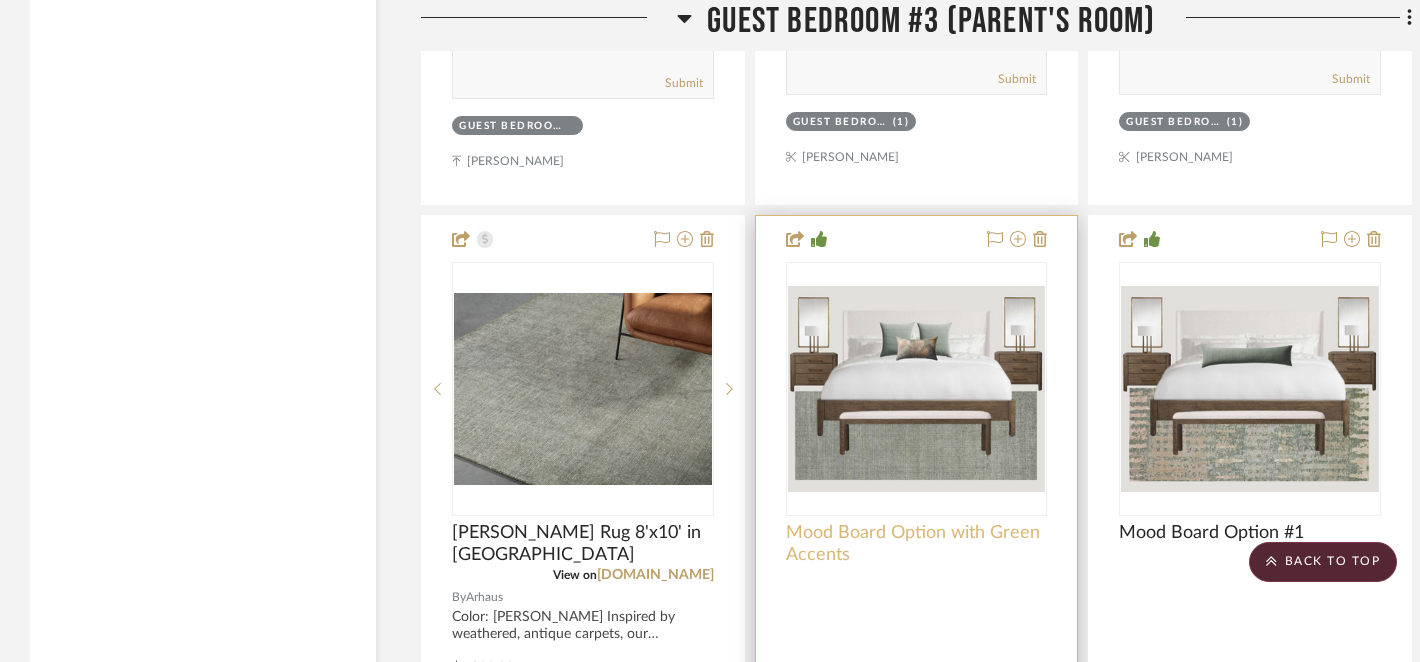 click on "Mood Board Option with Green Accents" at bounding box center (917, 544) 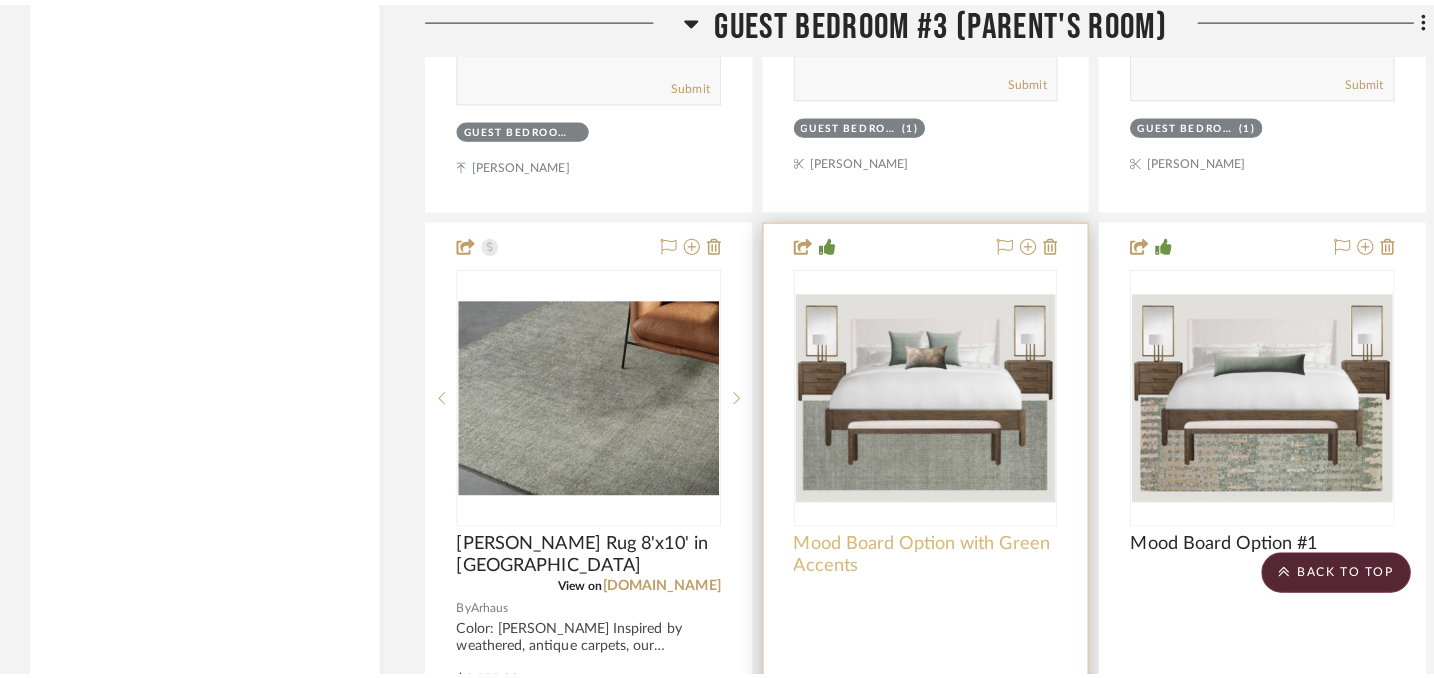 scroll, scrollTop: 0, scrollLeft: 0, axis: both 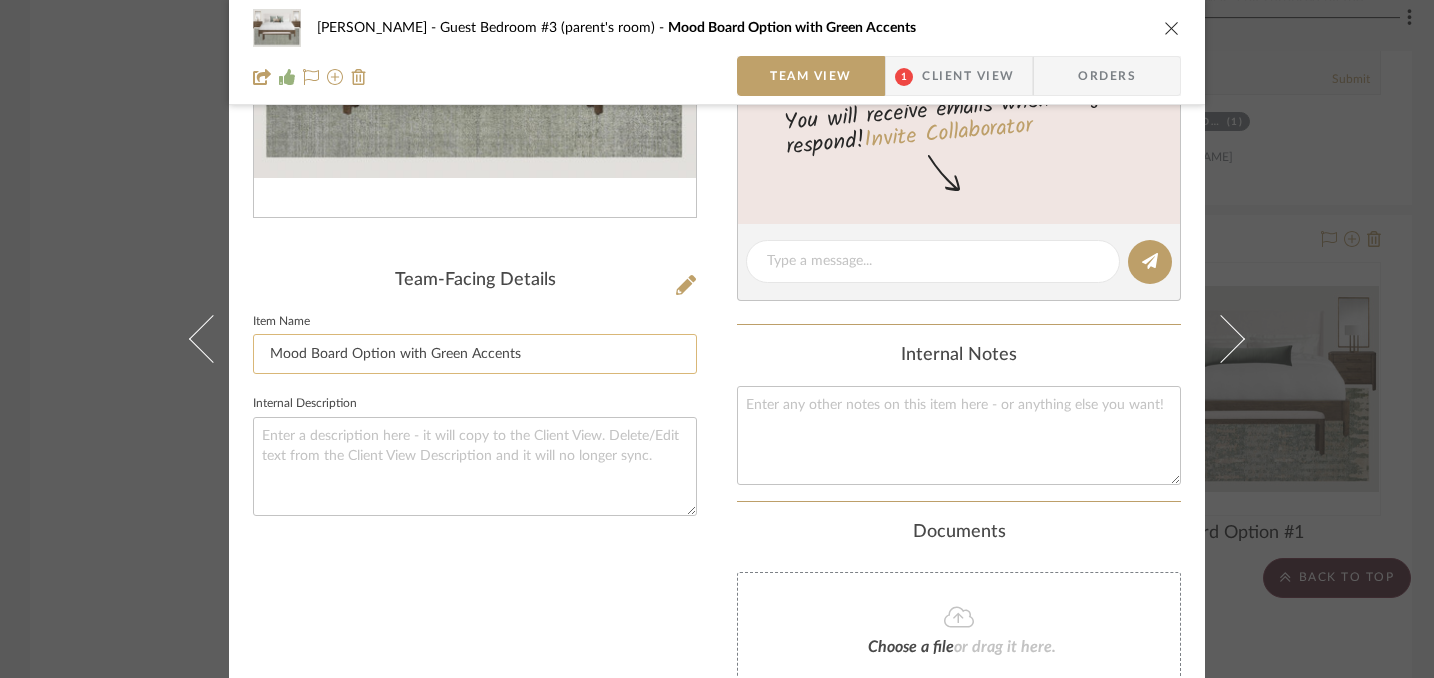 click on "Mood Board Option with Green Accents" 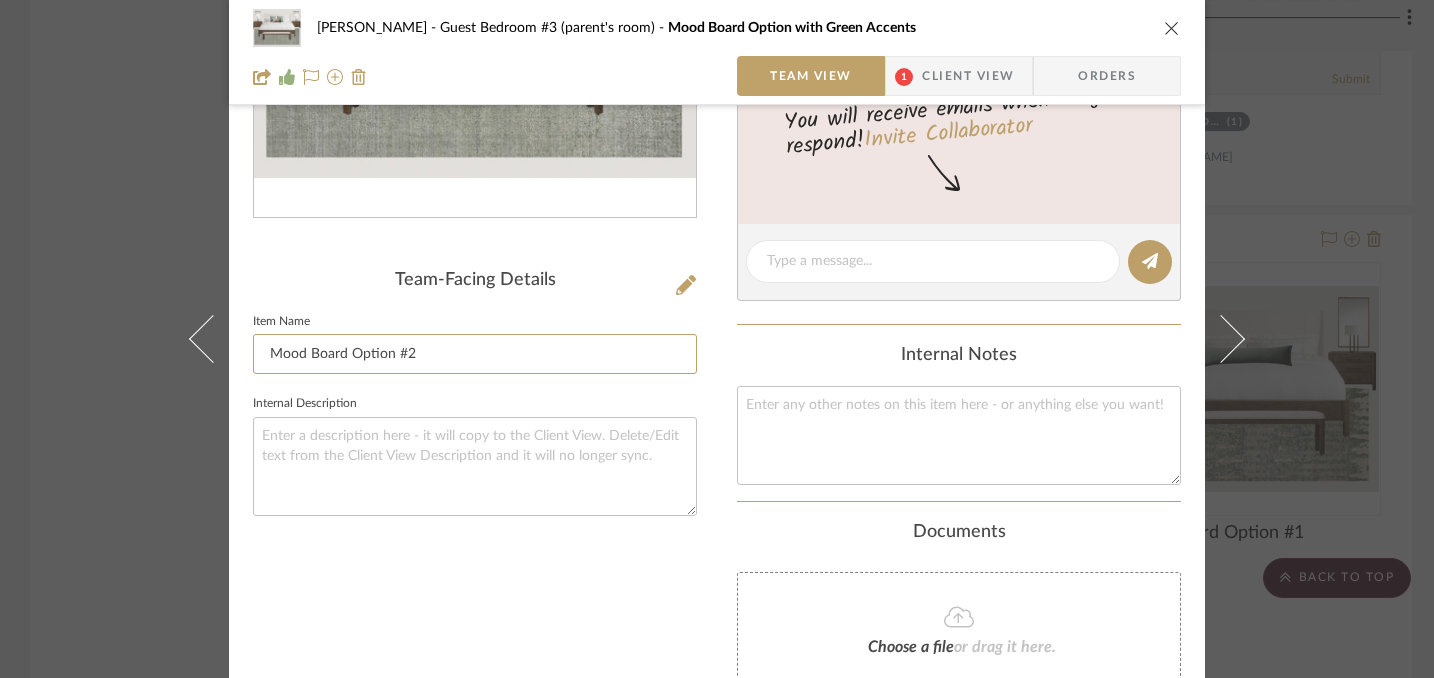 type on "Mood Board Option #2" 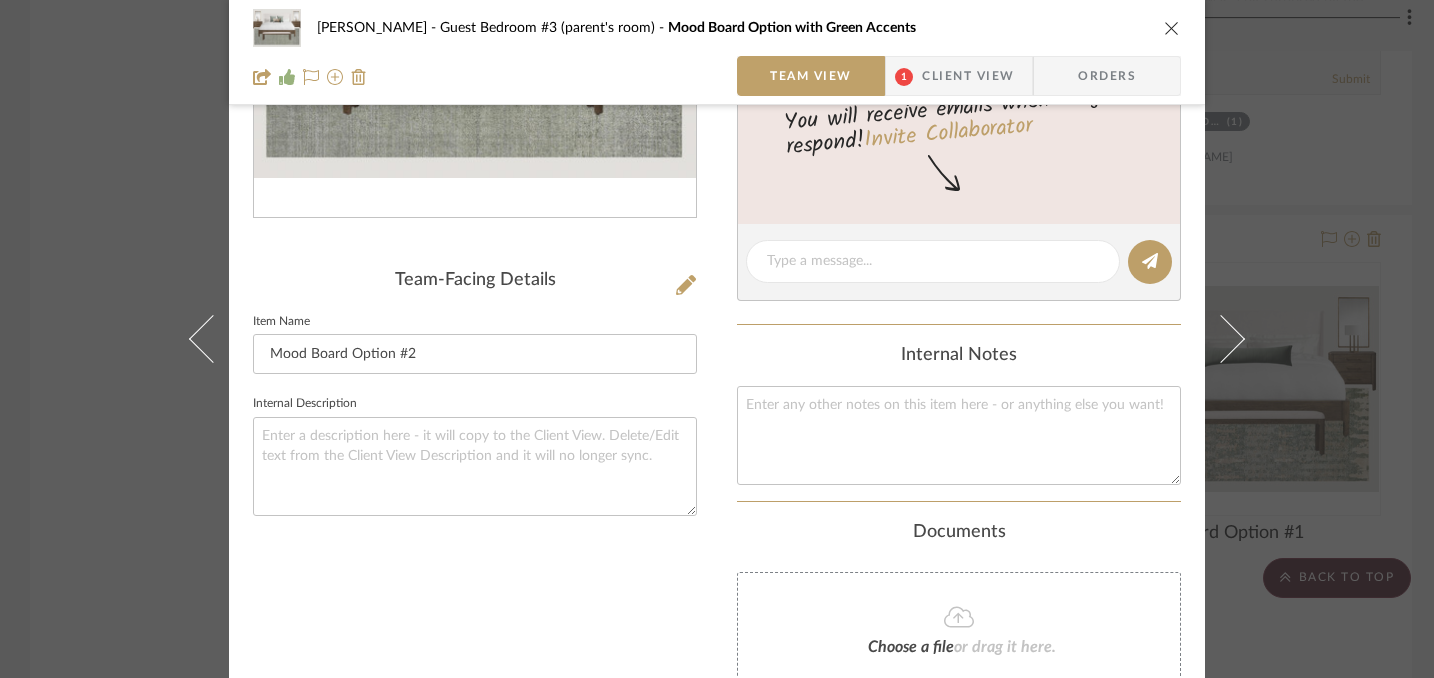 click at bounding box center [1172, 28] 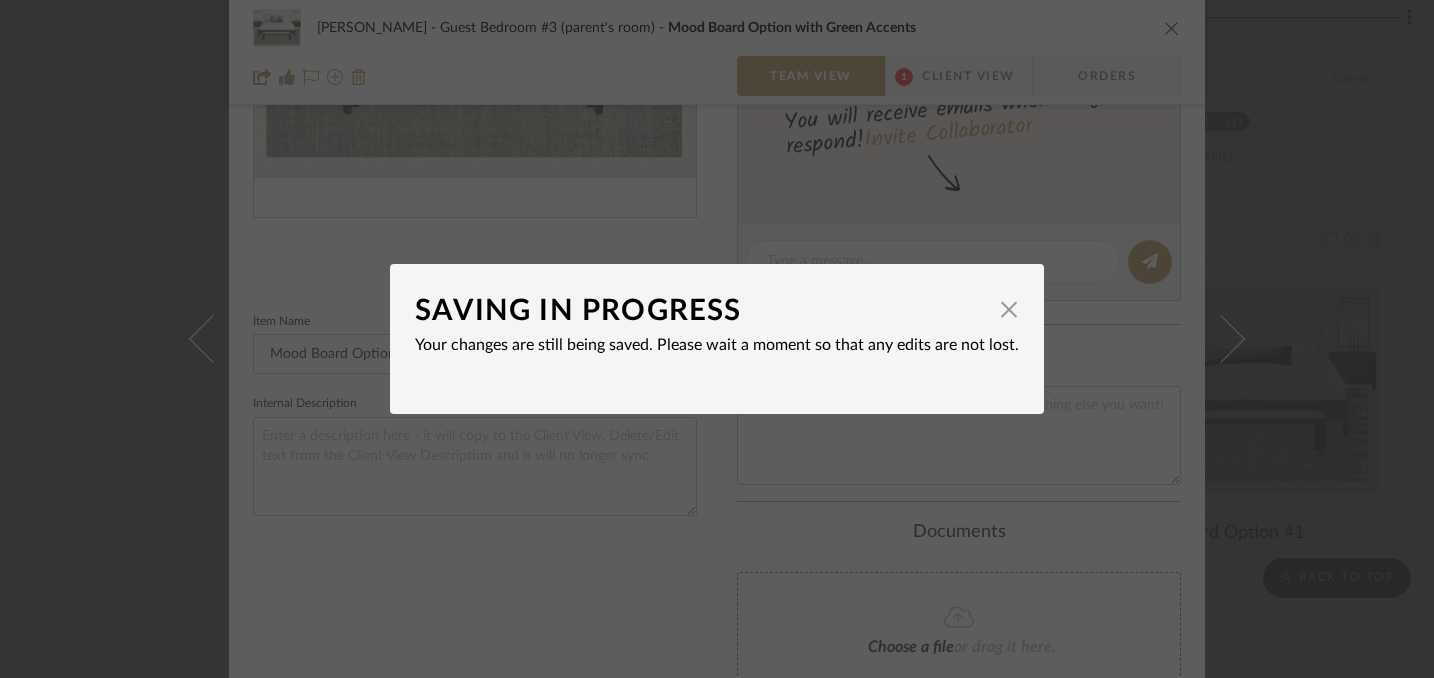 type 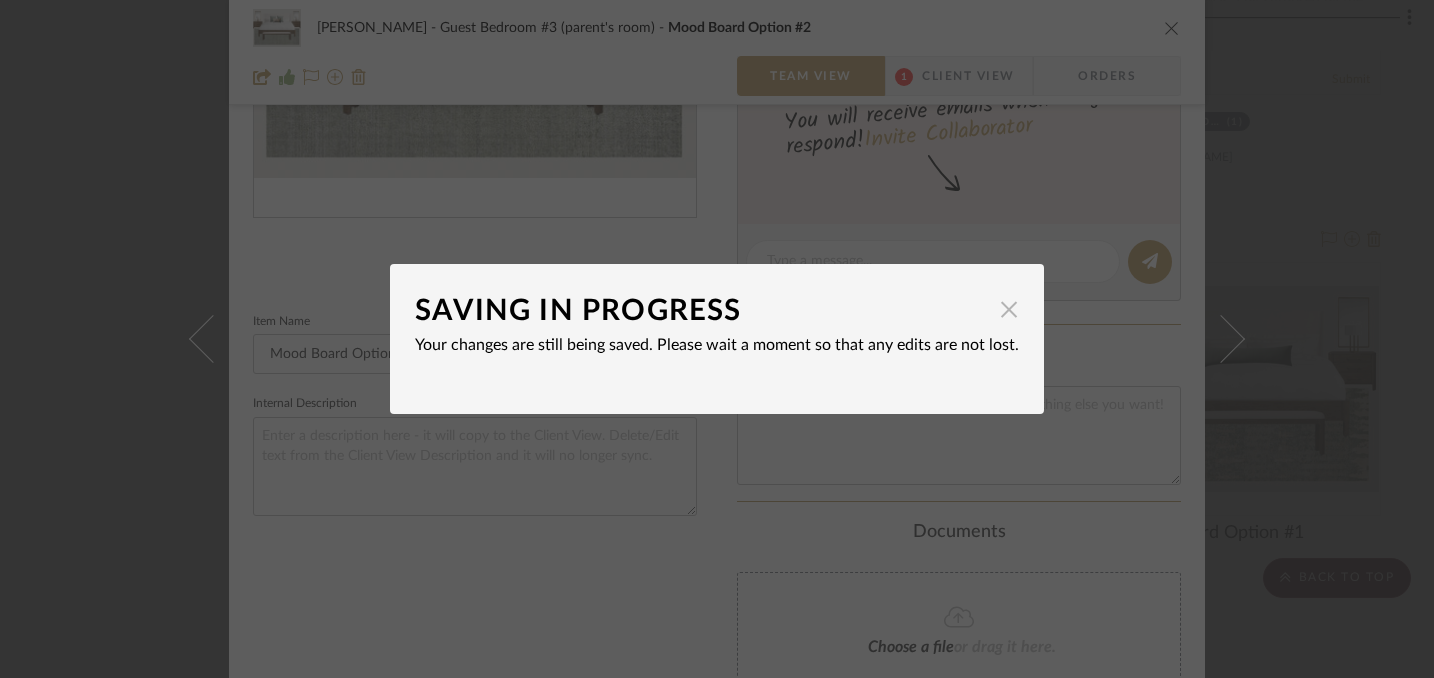 click at bounding box center (1009, 309) 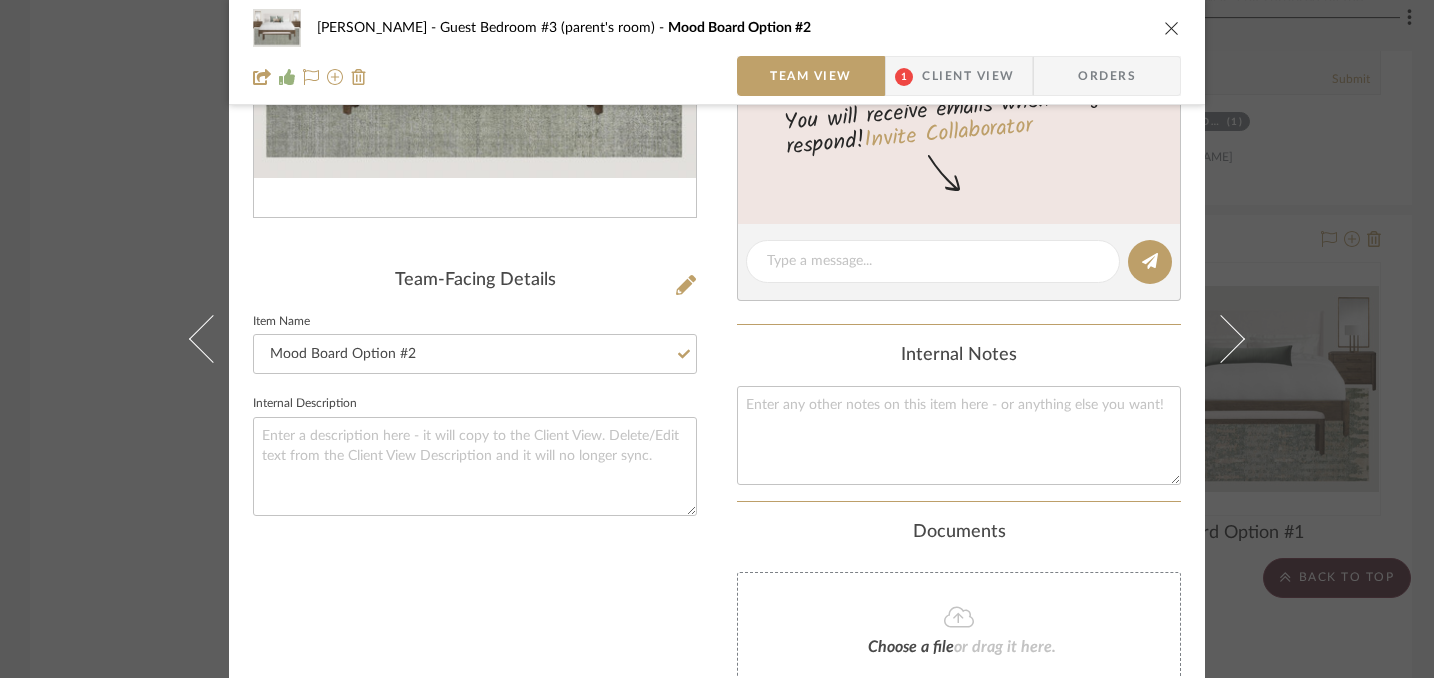 click at bounding box center (1172, 28) 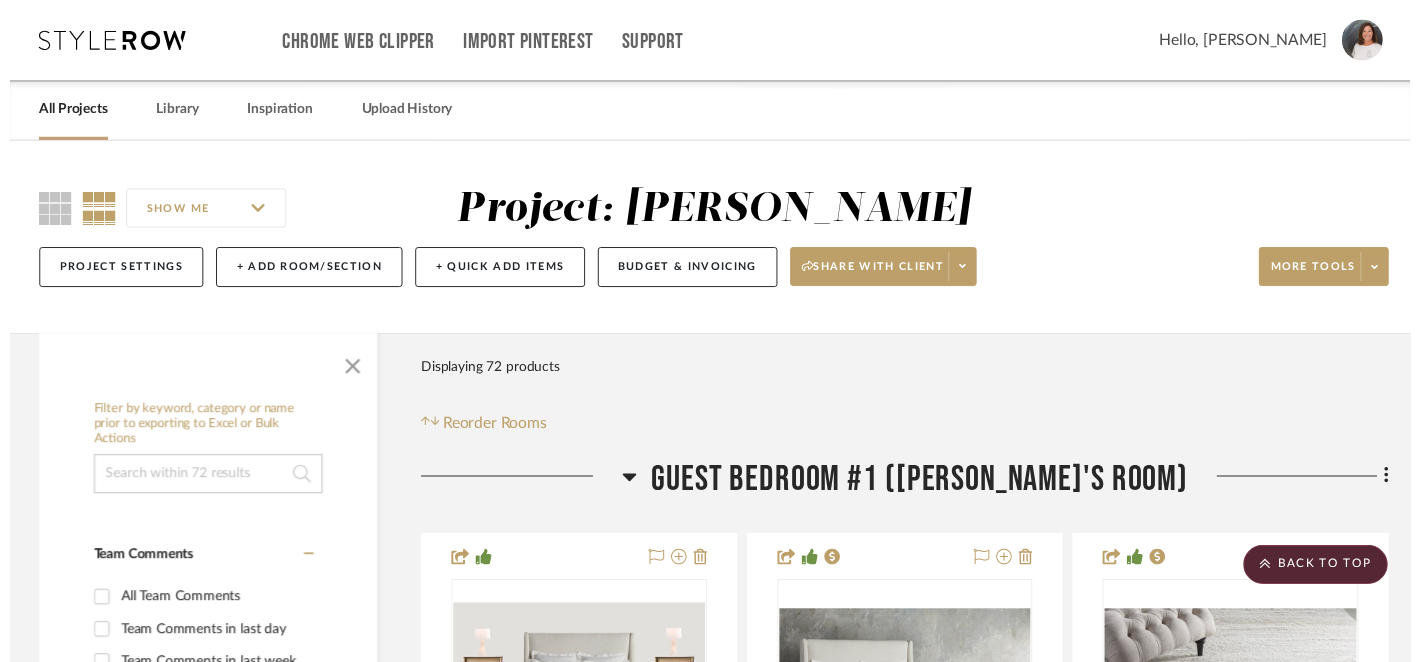 scroll, scrollTop: 5927, scrollLeft: 0, axis: vertical 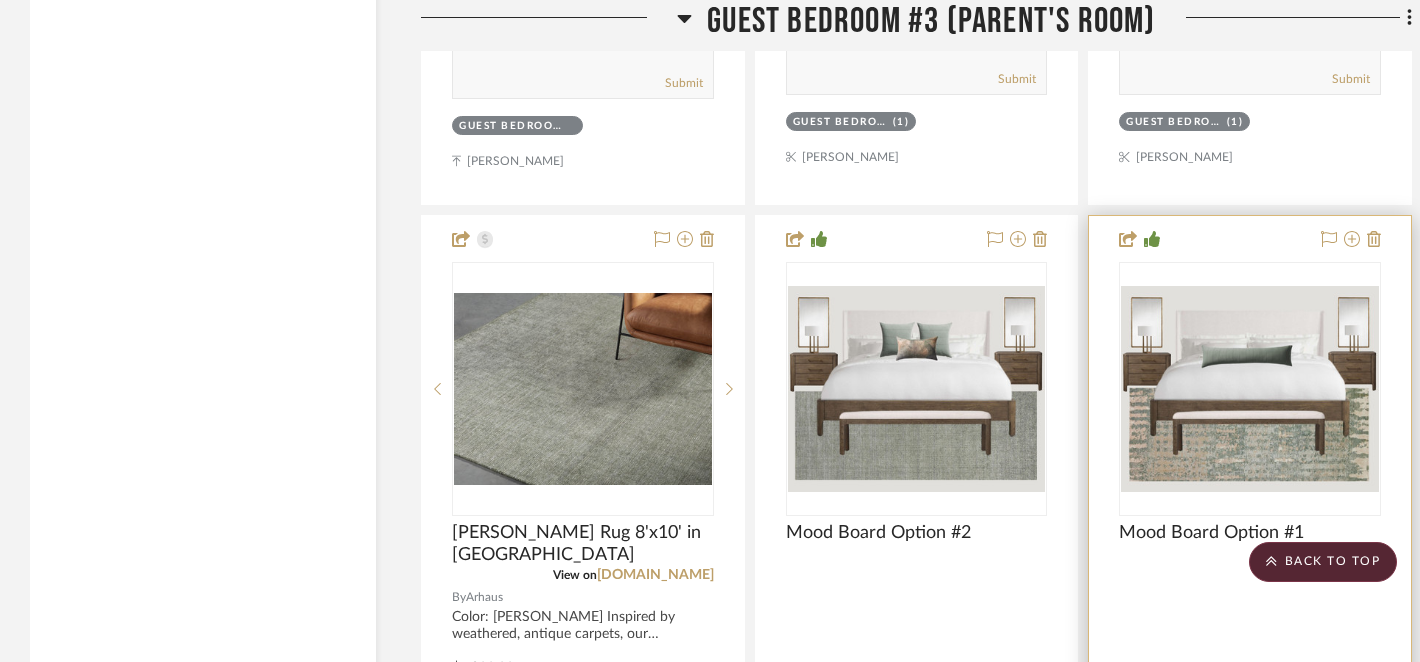 type 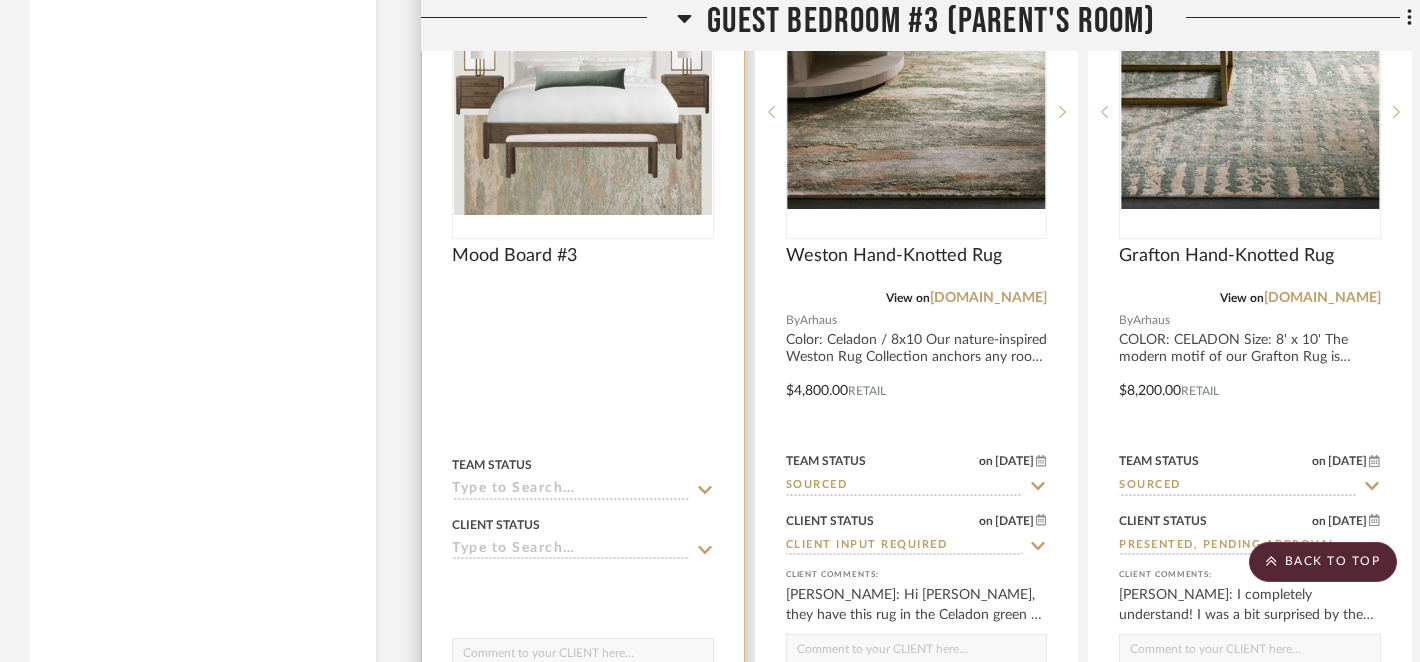 scroll, scrollTop: 5314, scrollLeft: 0, axis: vertical 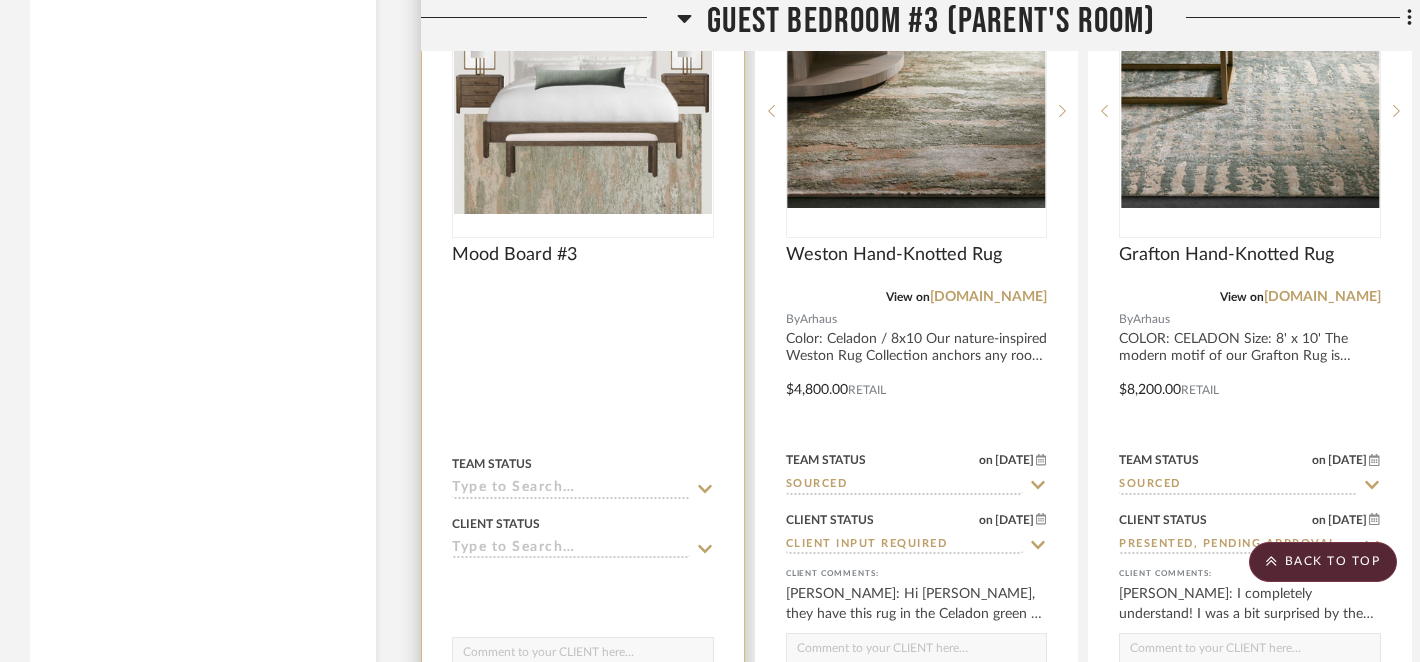 click 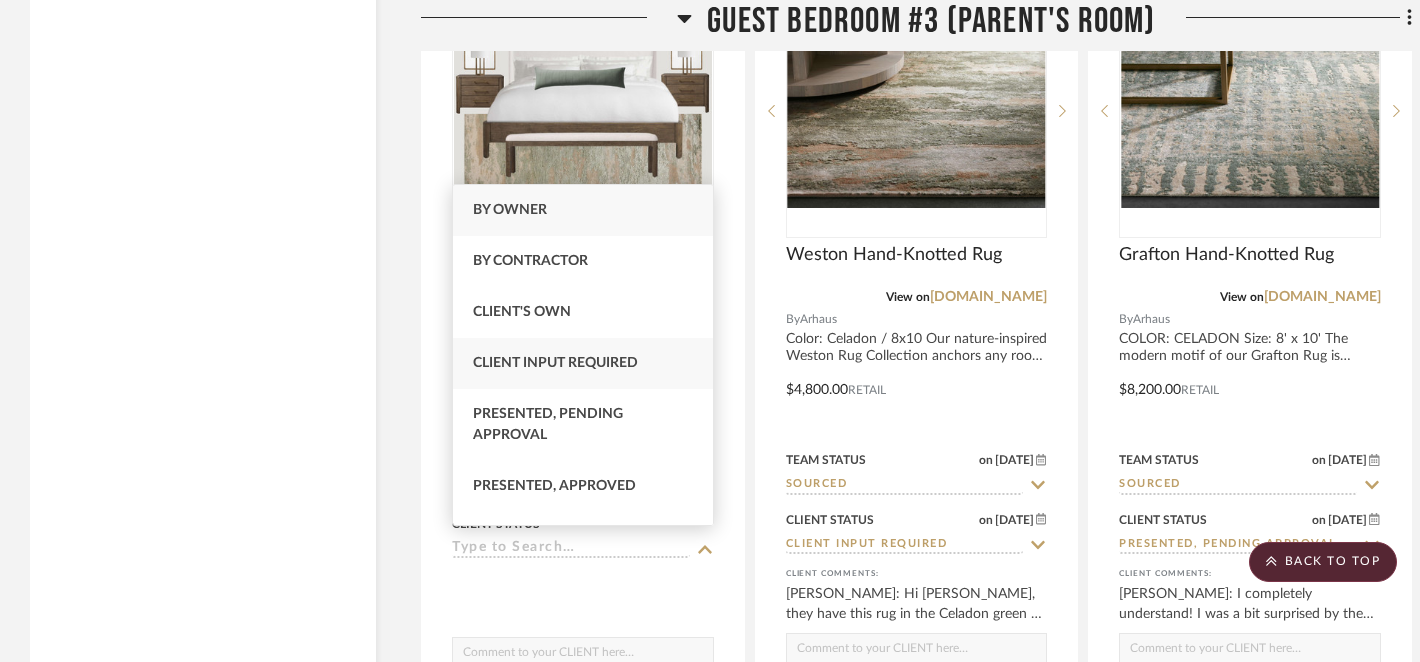 click on "Client Input Required" at bounding box center [555, 363] 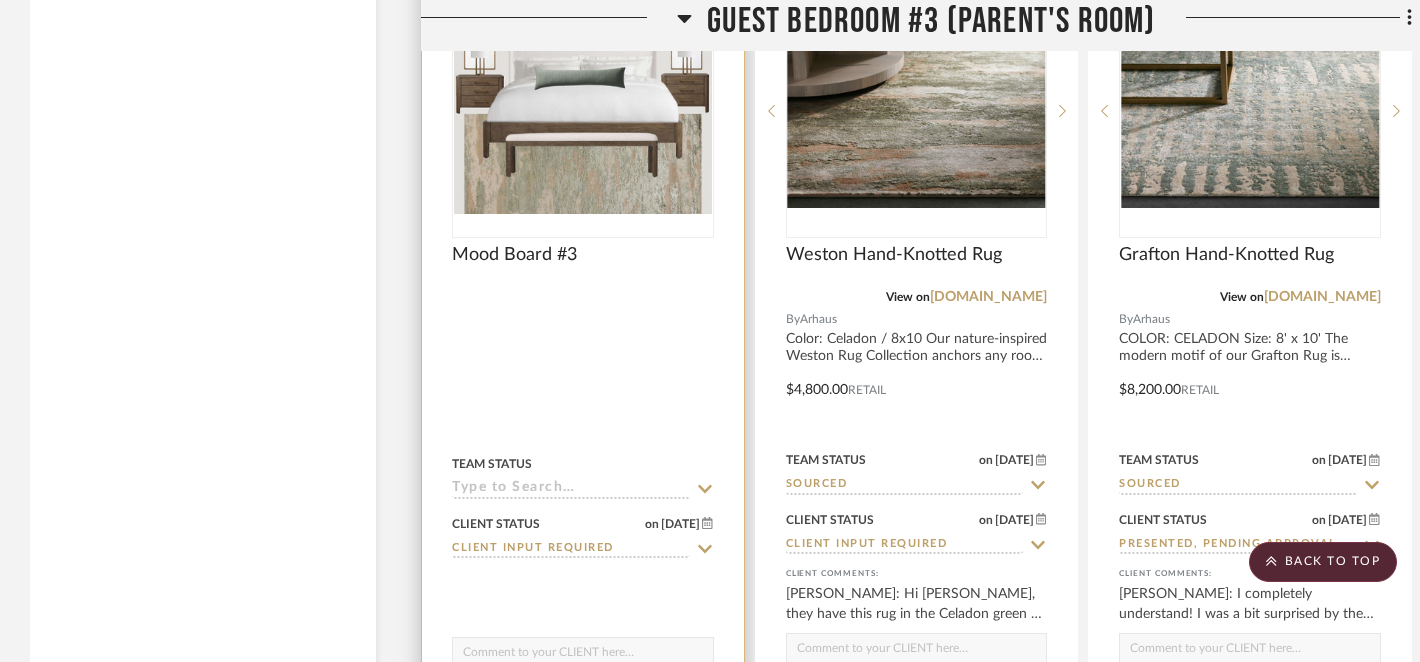 click at bounding box center (583, 657) 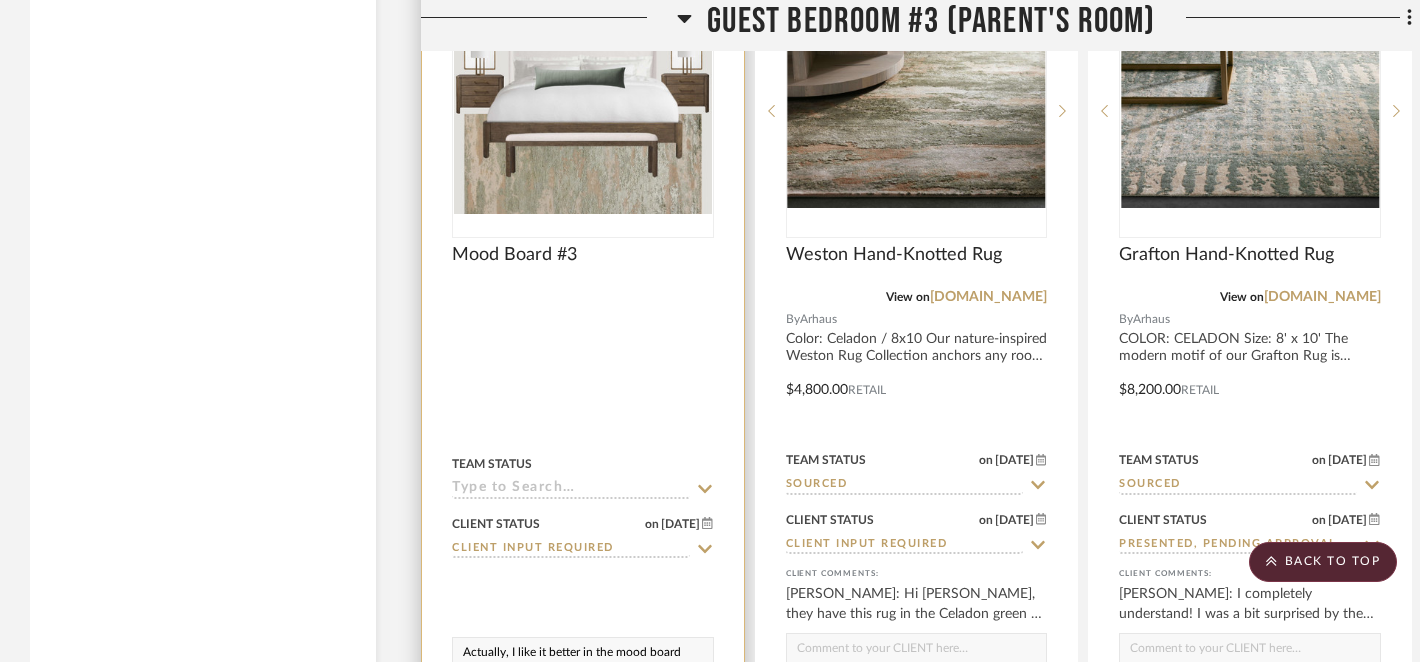 scroll, scrollTop: 1, scrollLeft: 0, axis: vertical 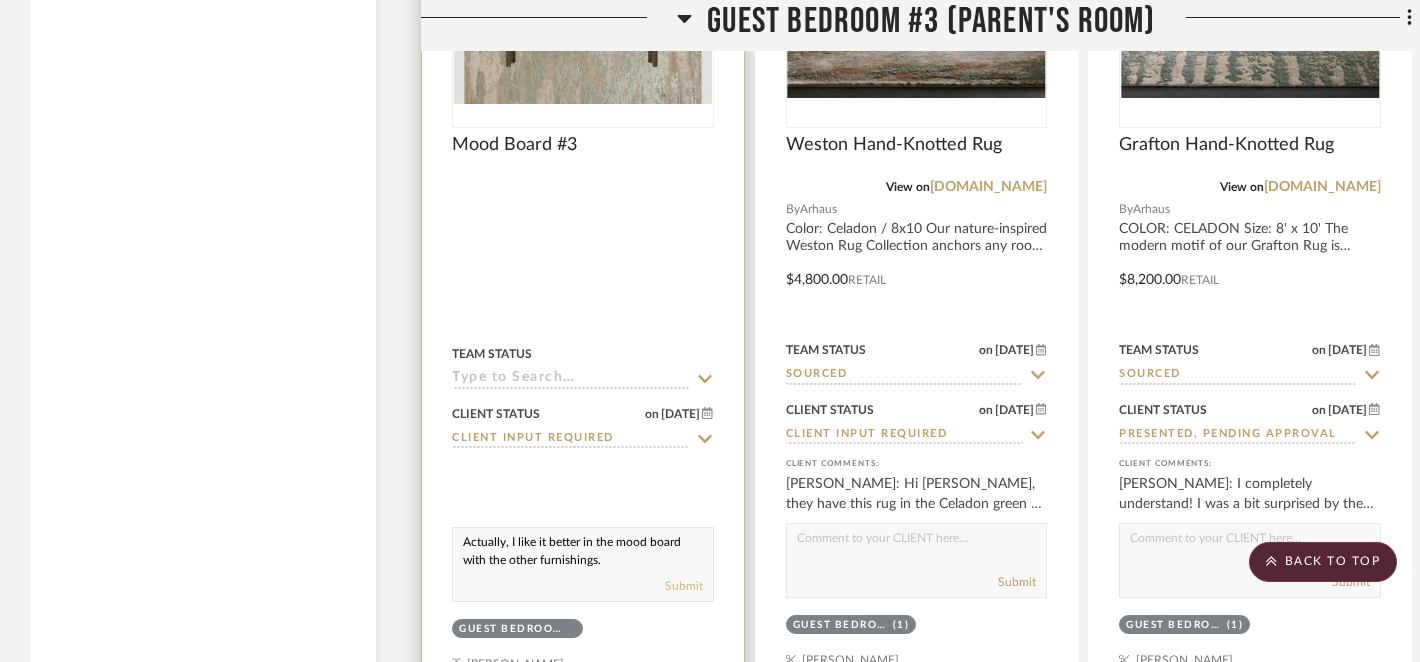 type on "Actually, I like it better in the mood board with the other furnishings." 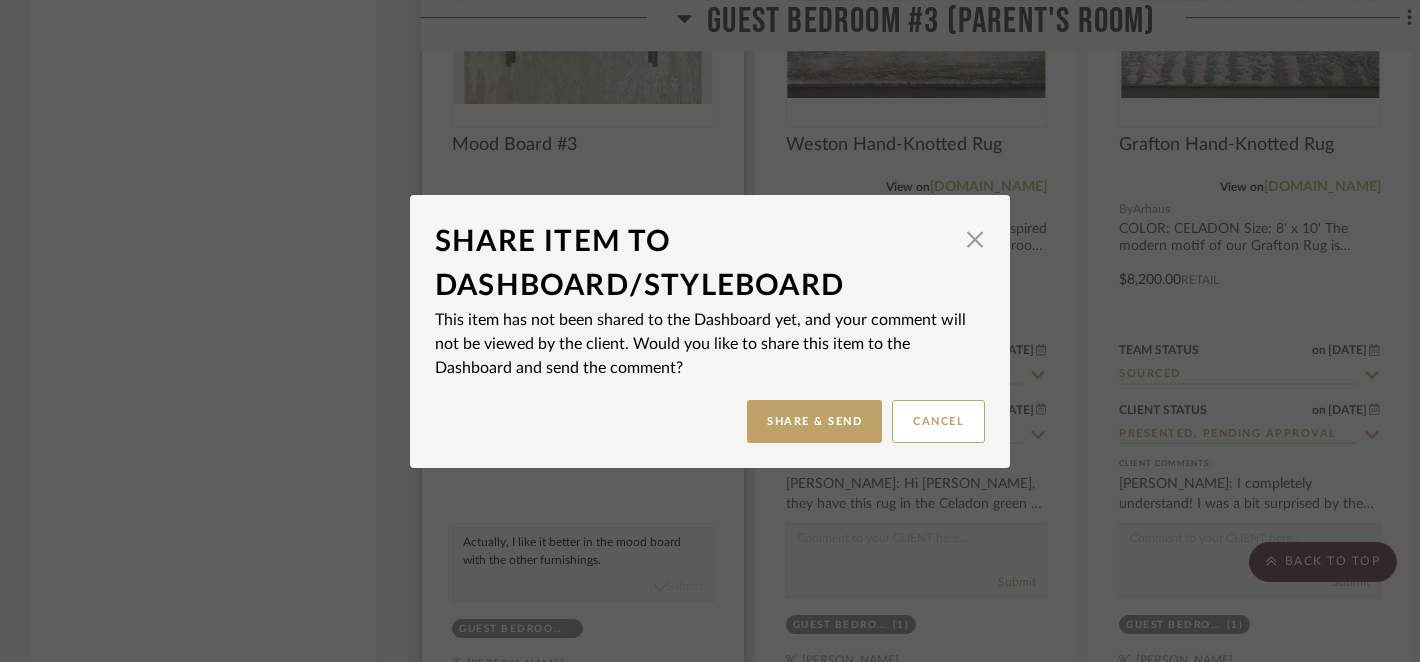 type 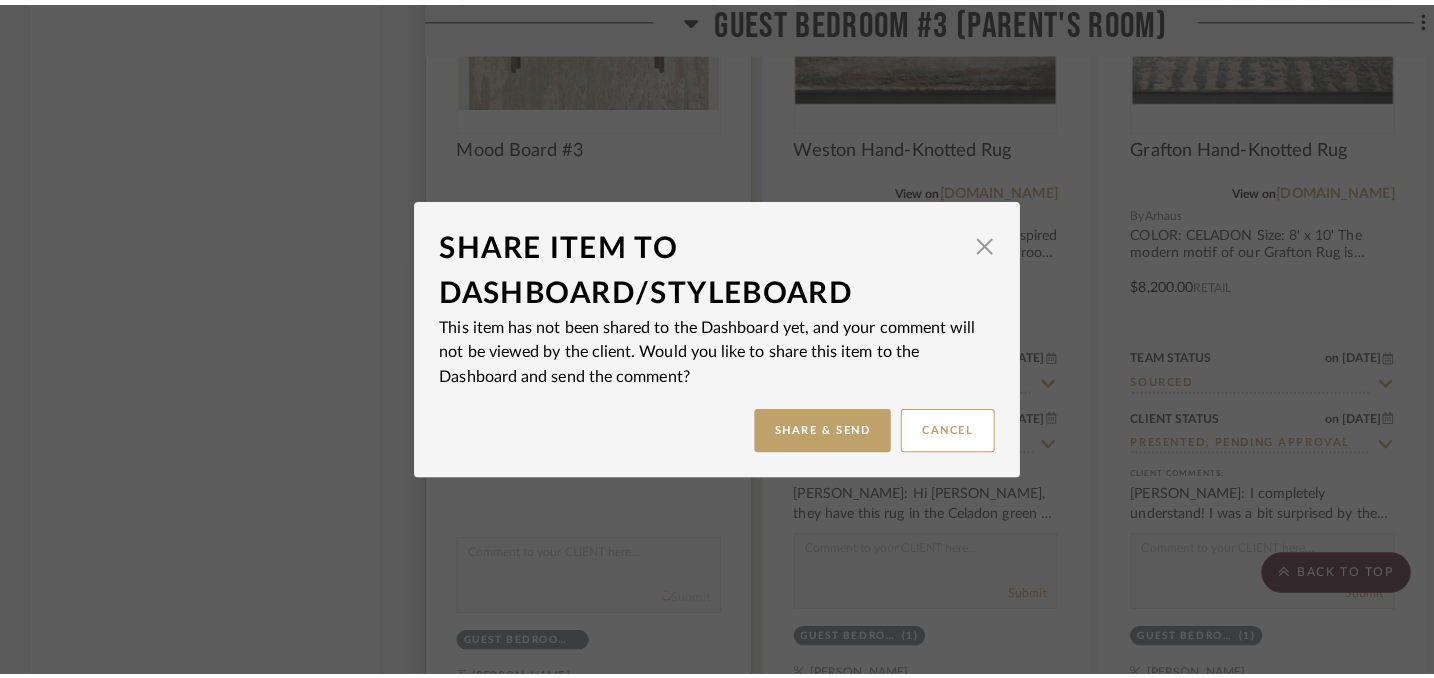 scroll, scrollTop: 0, scrollLeft: 0, axis: both 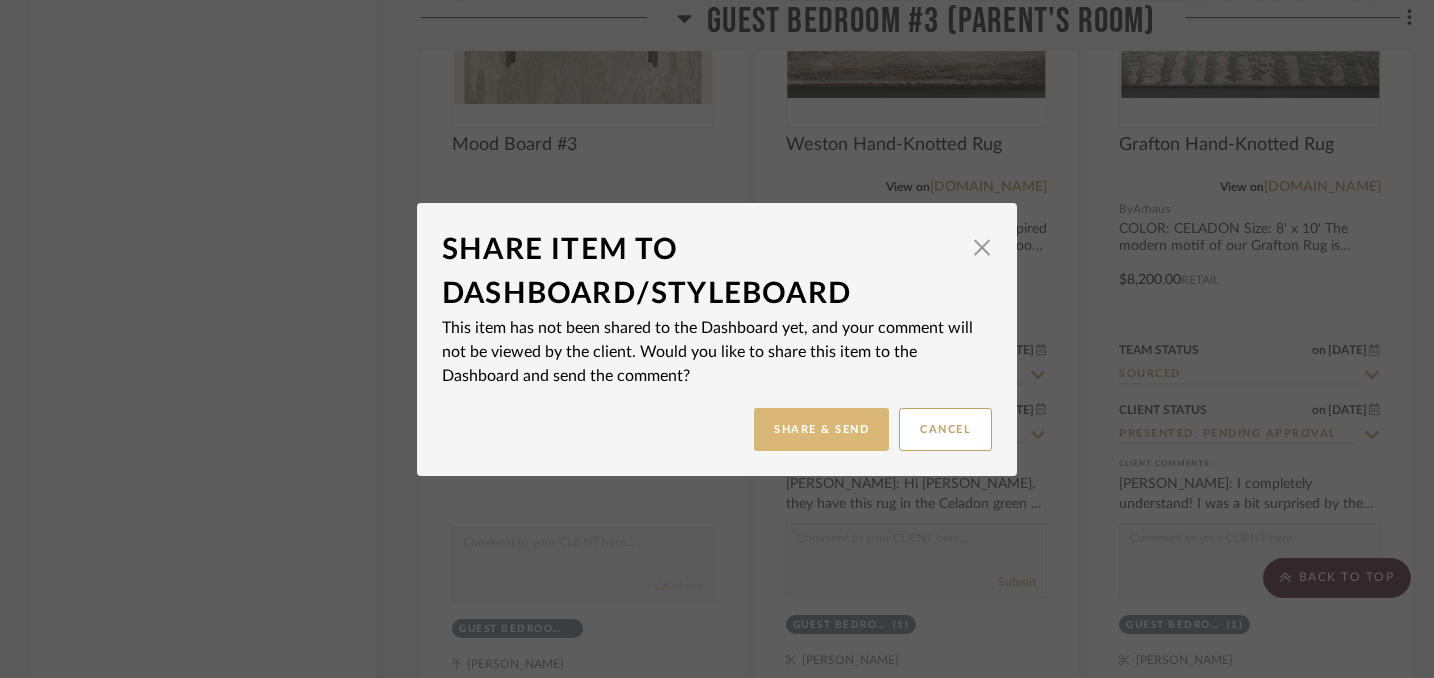 click on "Share & Send" at bounding box center (821, 429) 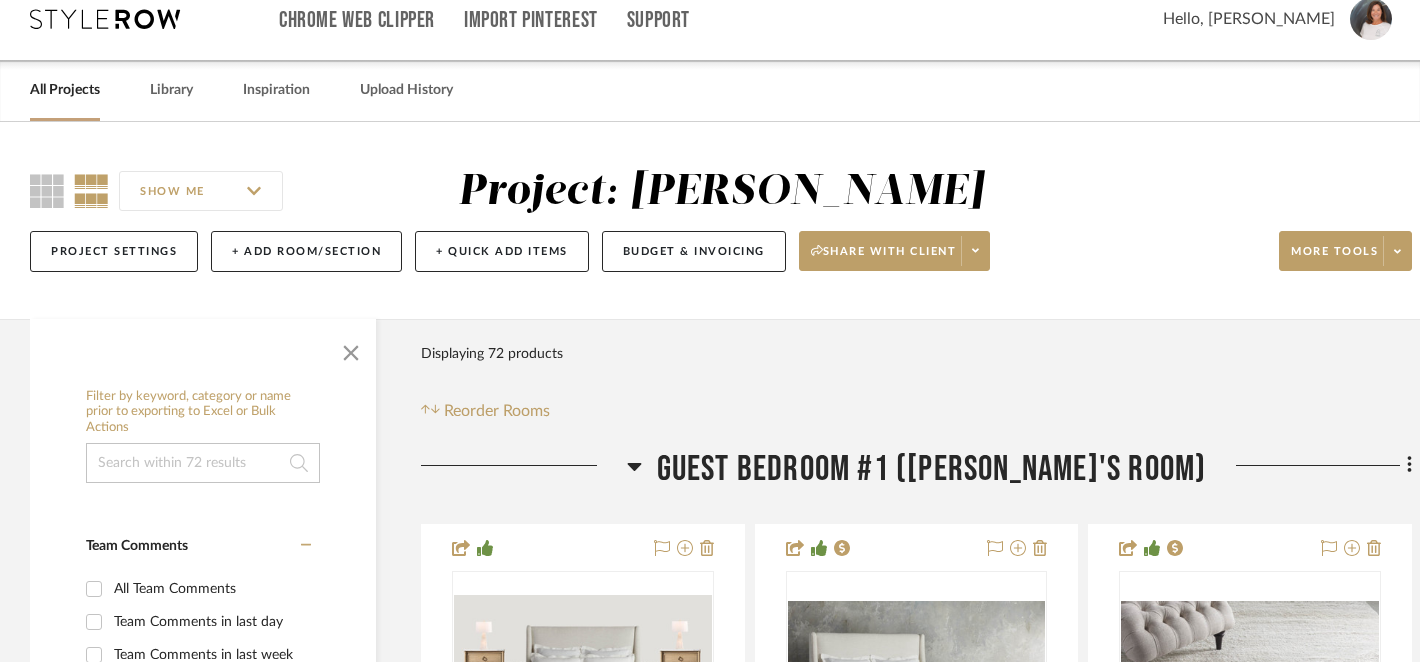 scroll, scrollTop: 31, scrollLeft: 0, axis: vertical 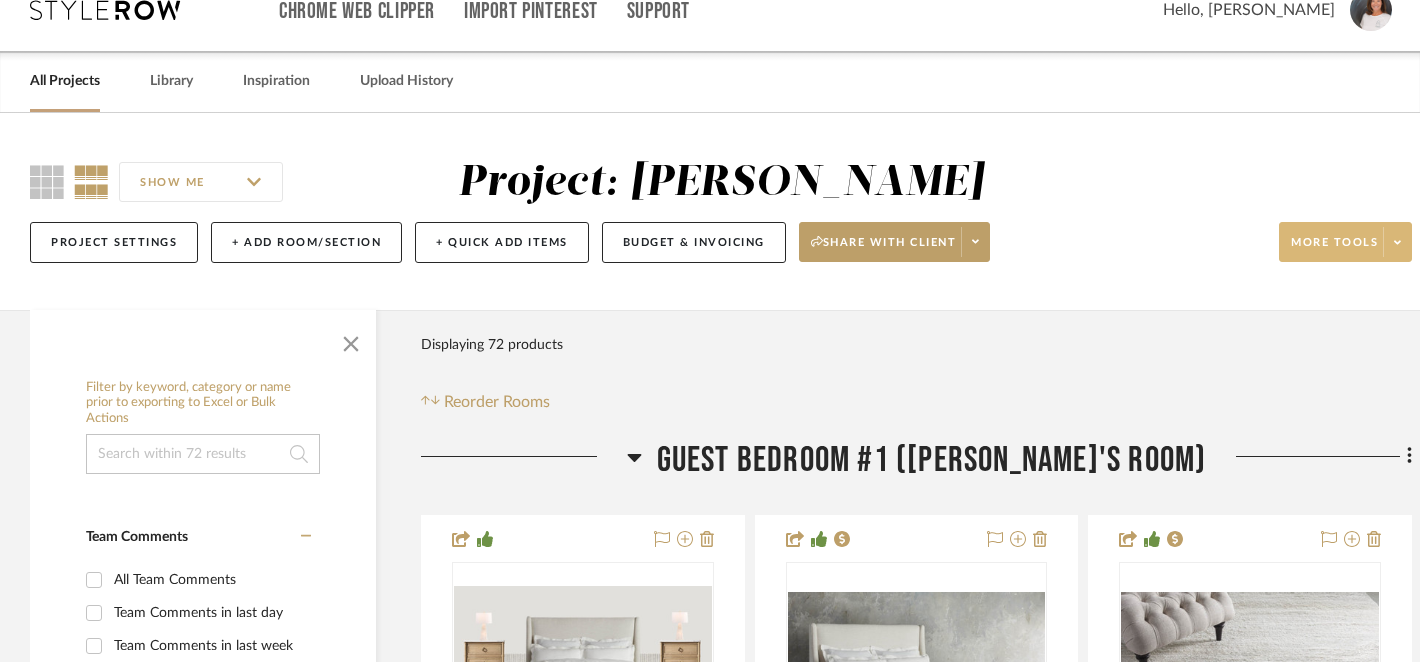 click 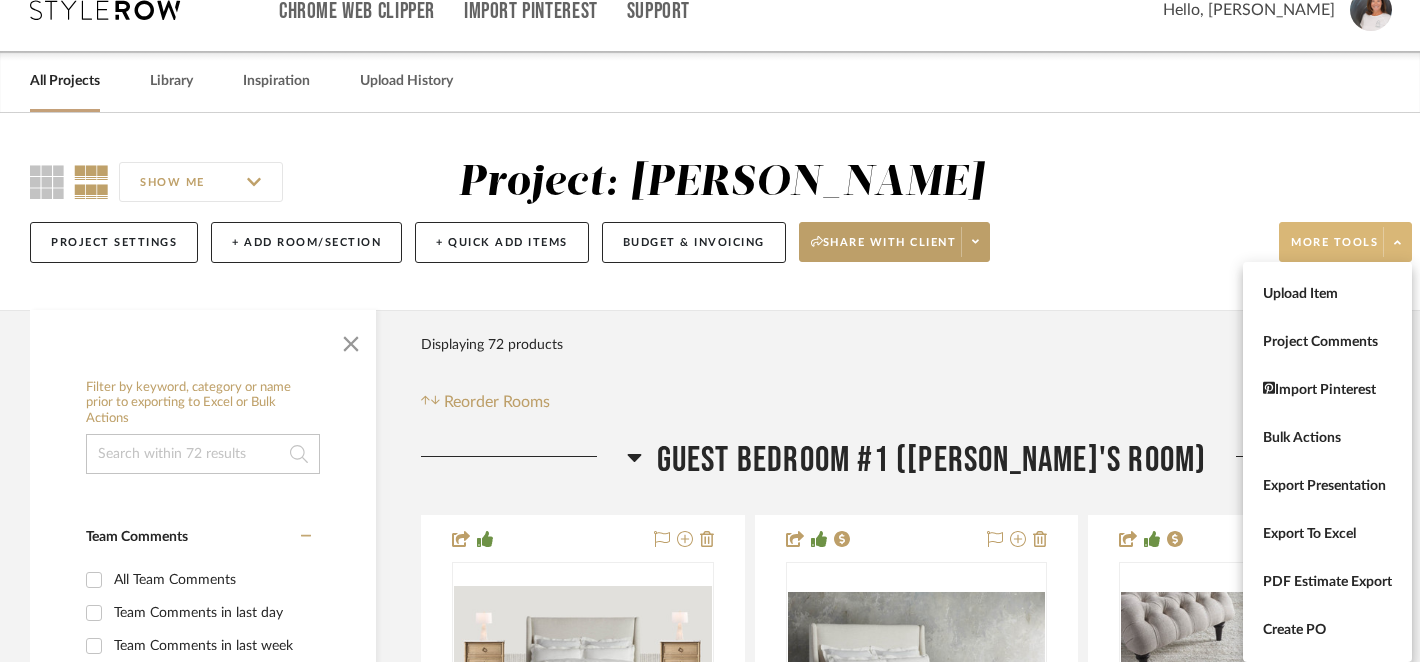click at bounding box center (710, 331) 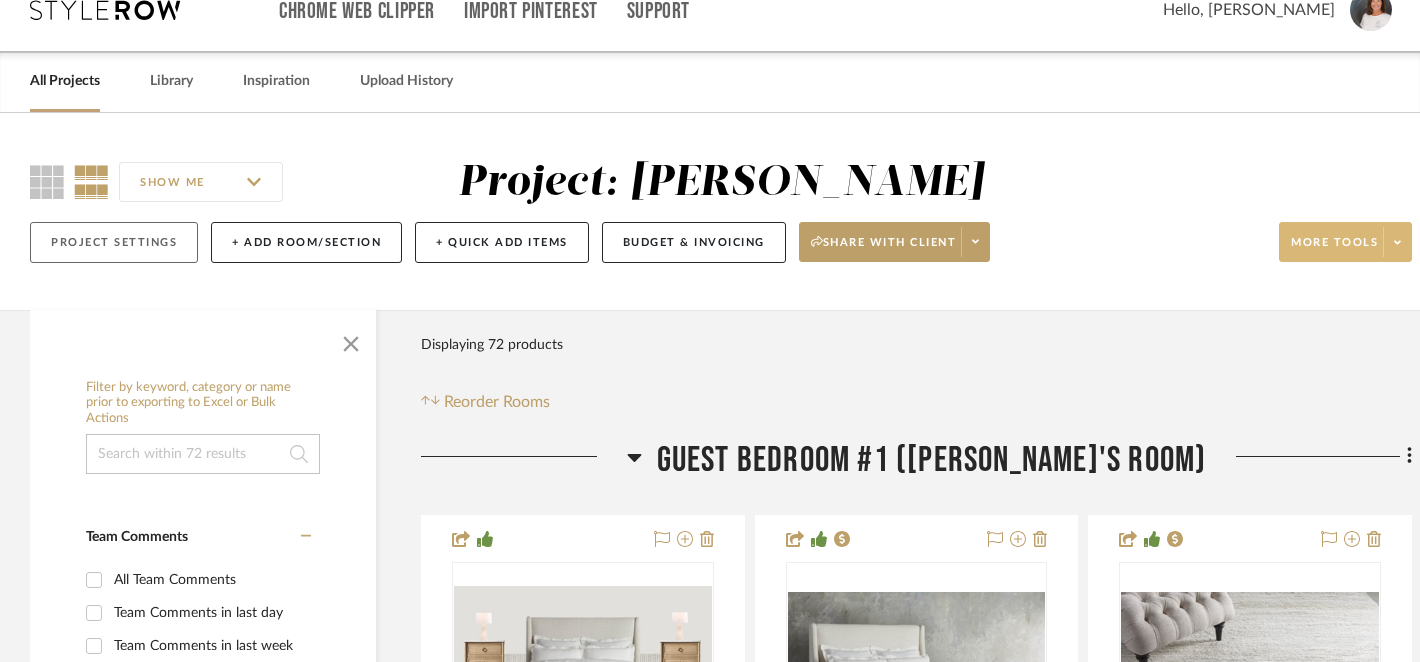 click on "Project Settings" 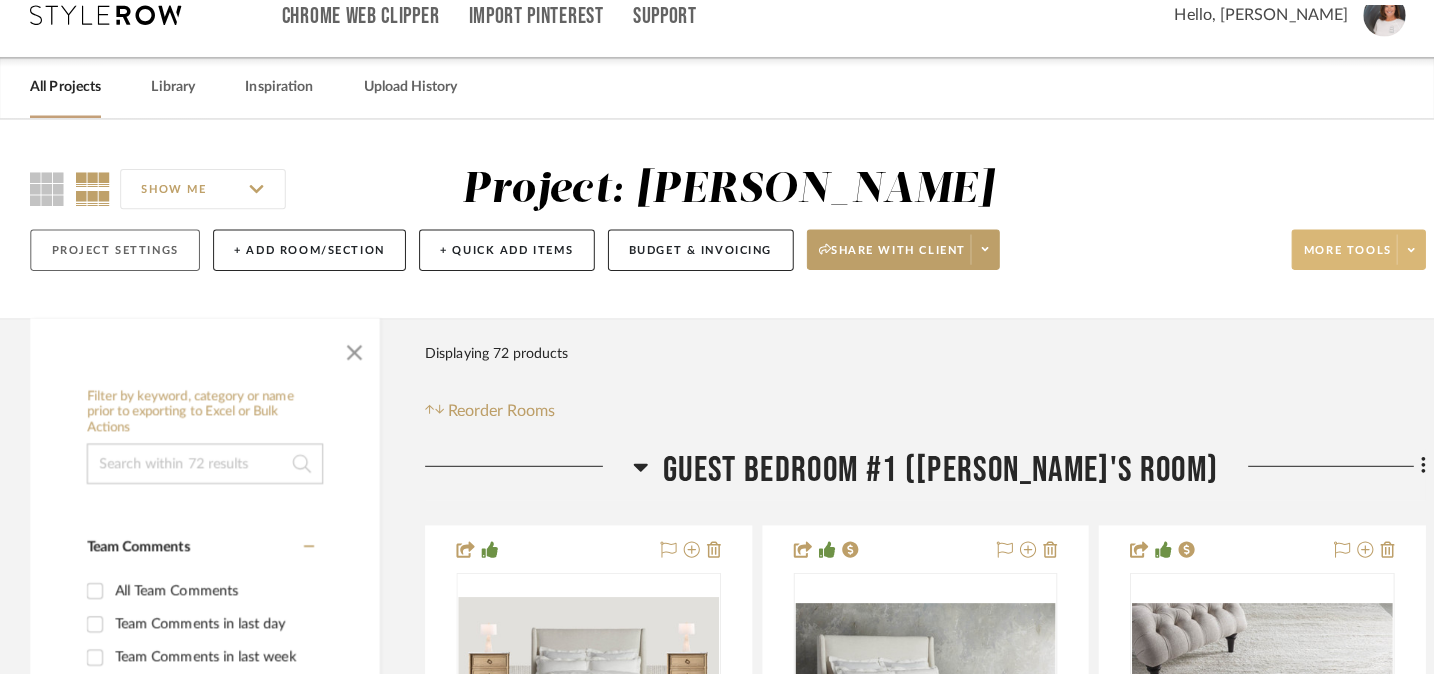 scroll, scrollTop: 0, scrollLeft: 0, axis: both 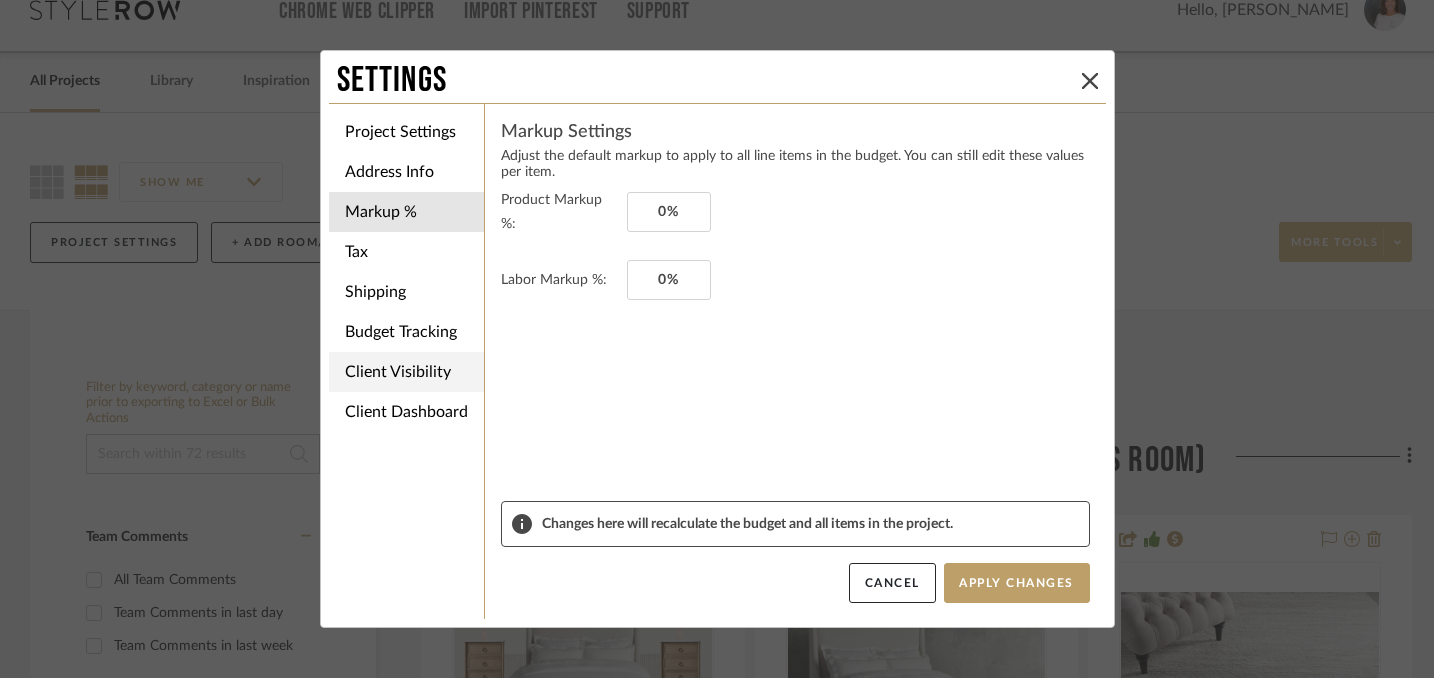 click on "Client Visibility" at bounding box center (406, 372) 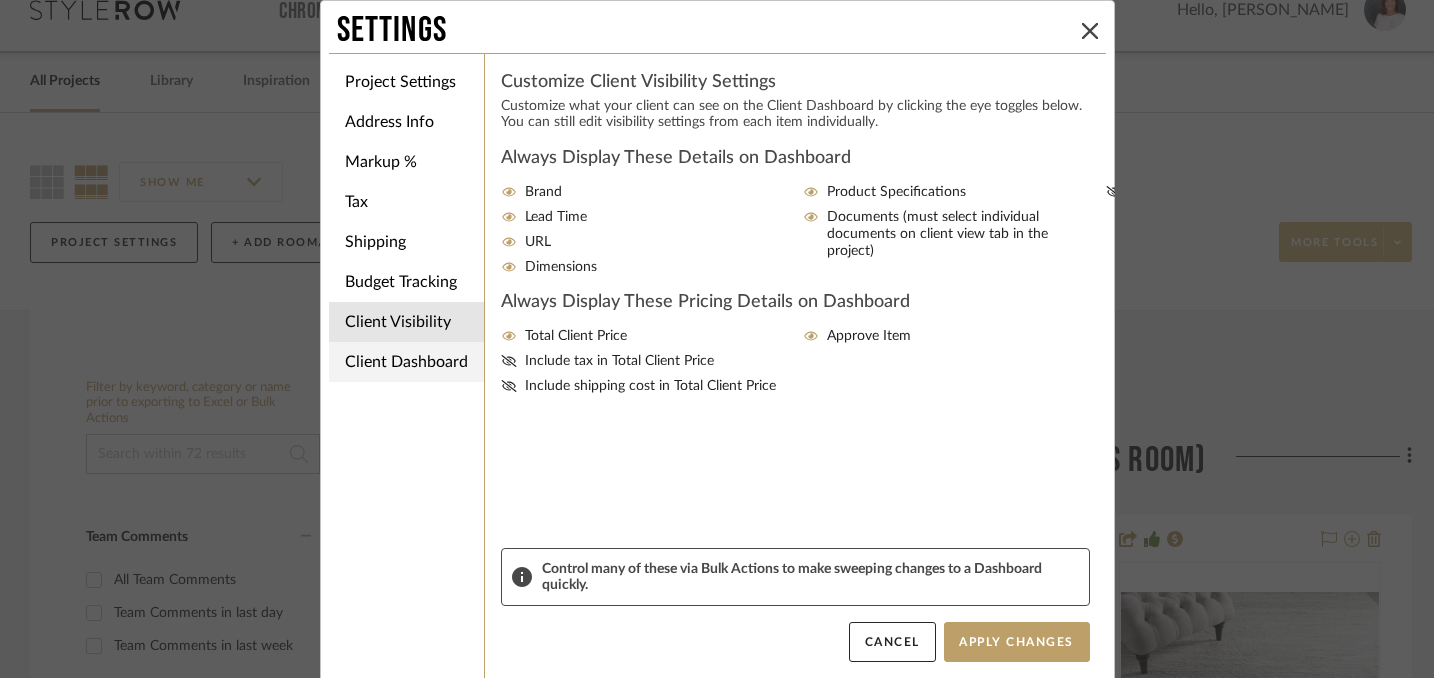 click on "Client Dashboard" at bounding box center [406, 362] 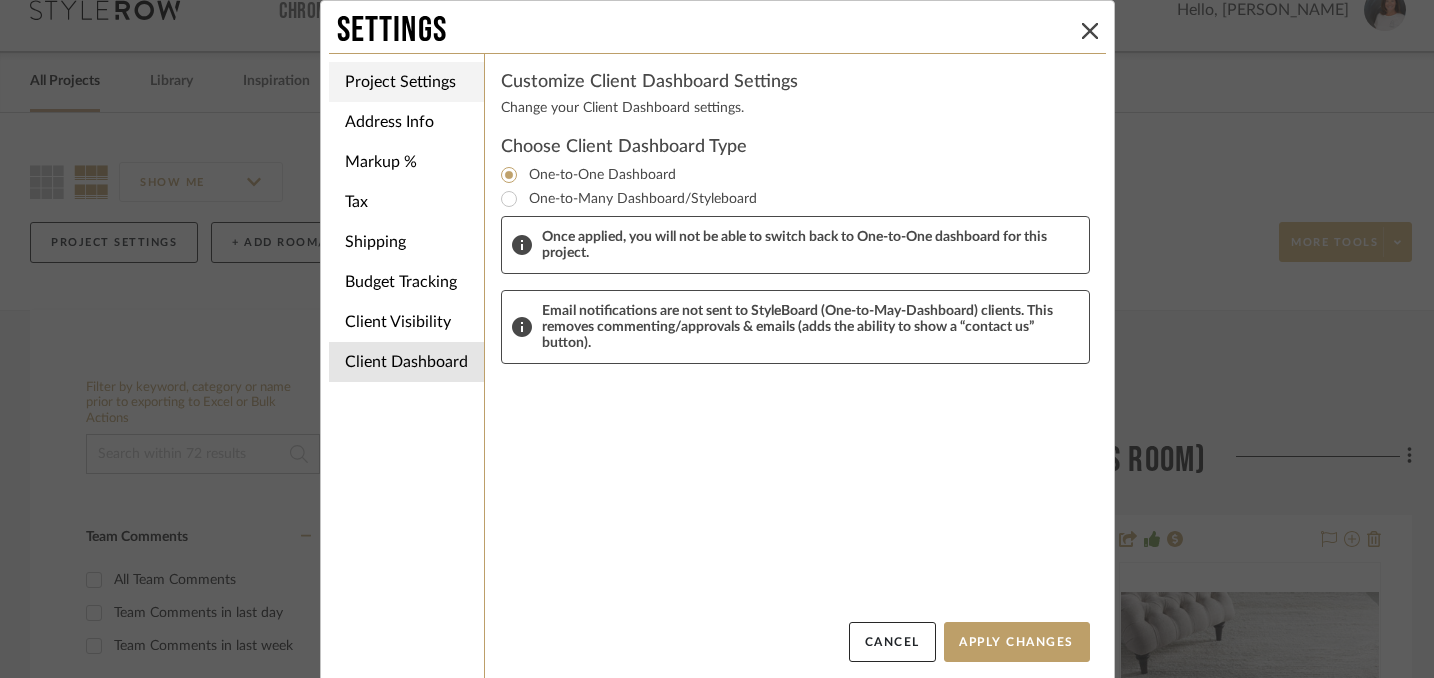 click on "Project Settings" at bounding box center (406, 82) 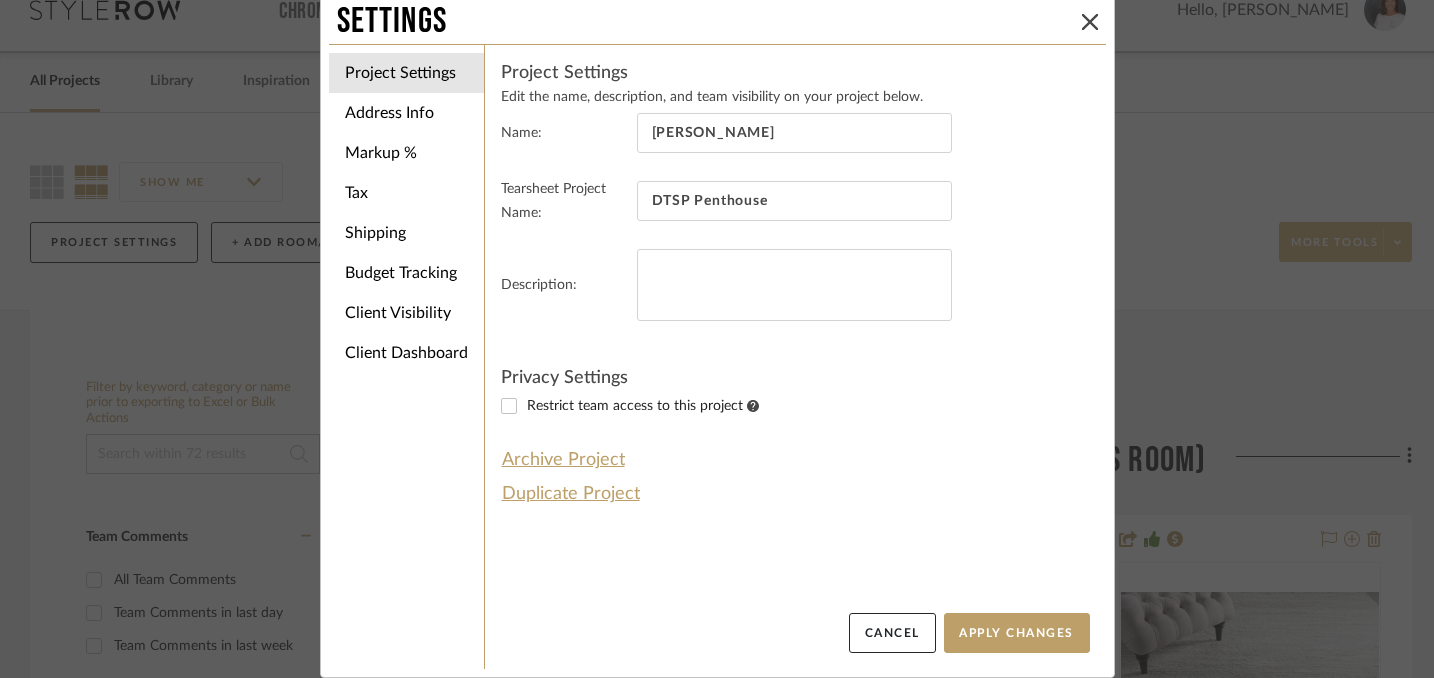 scroll, scrollTop: 0, scrollLeft: 0, axis: both 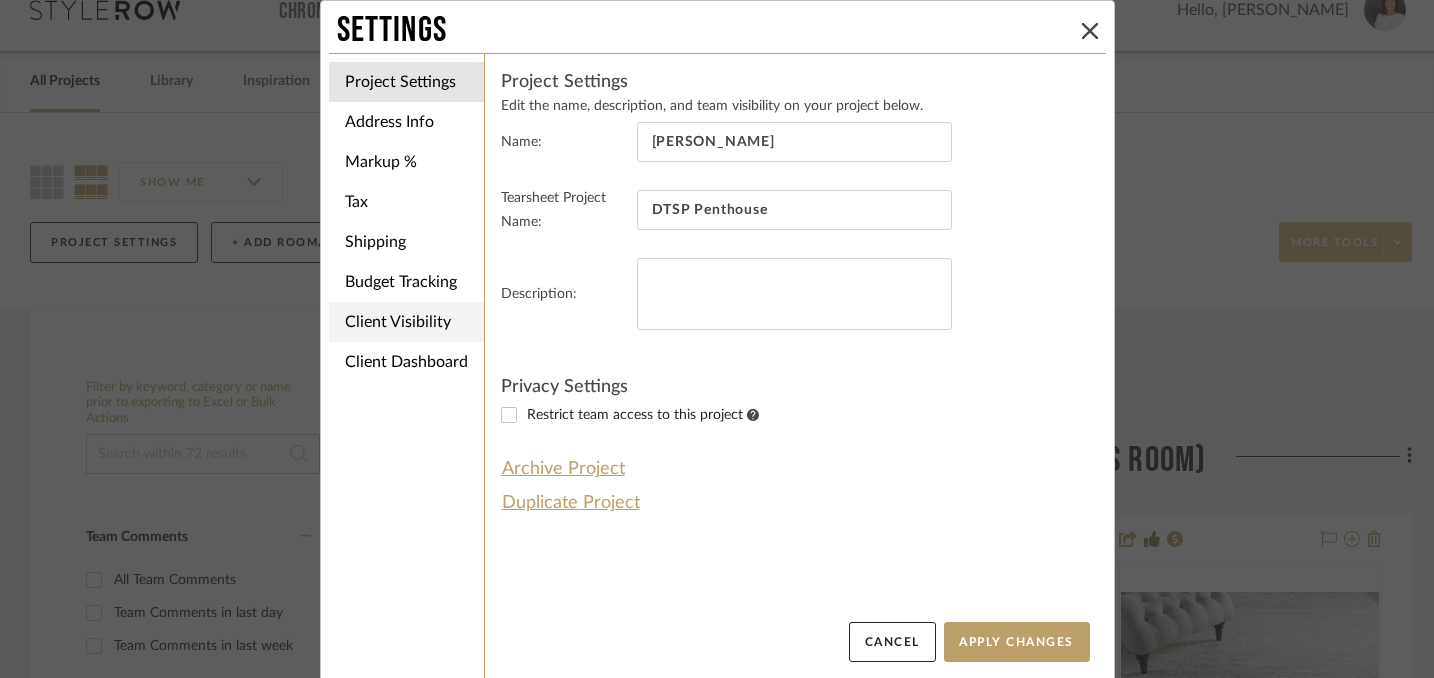 click on "Client Visibility" at bounding box center [406, 322] 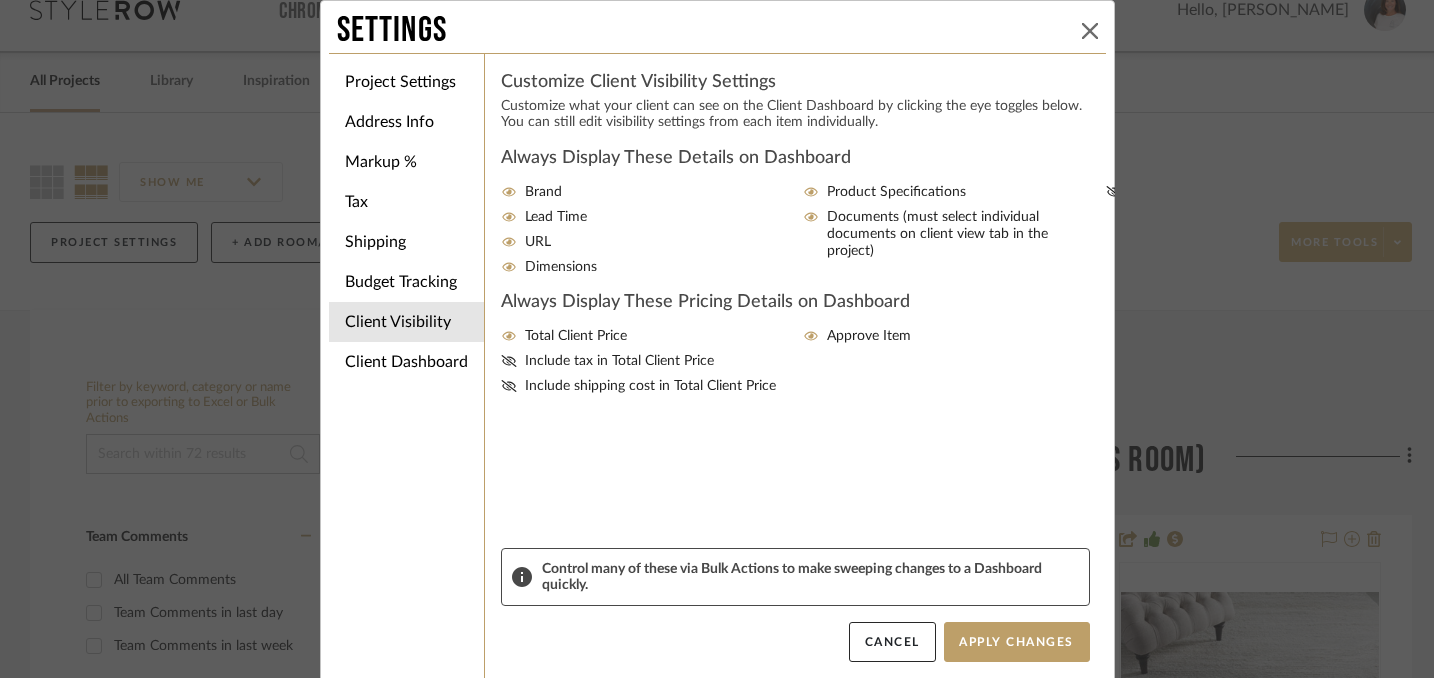 click 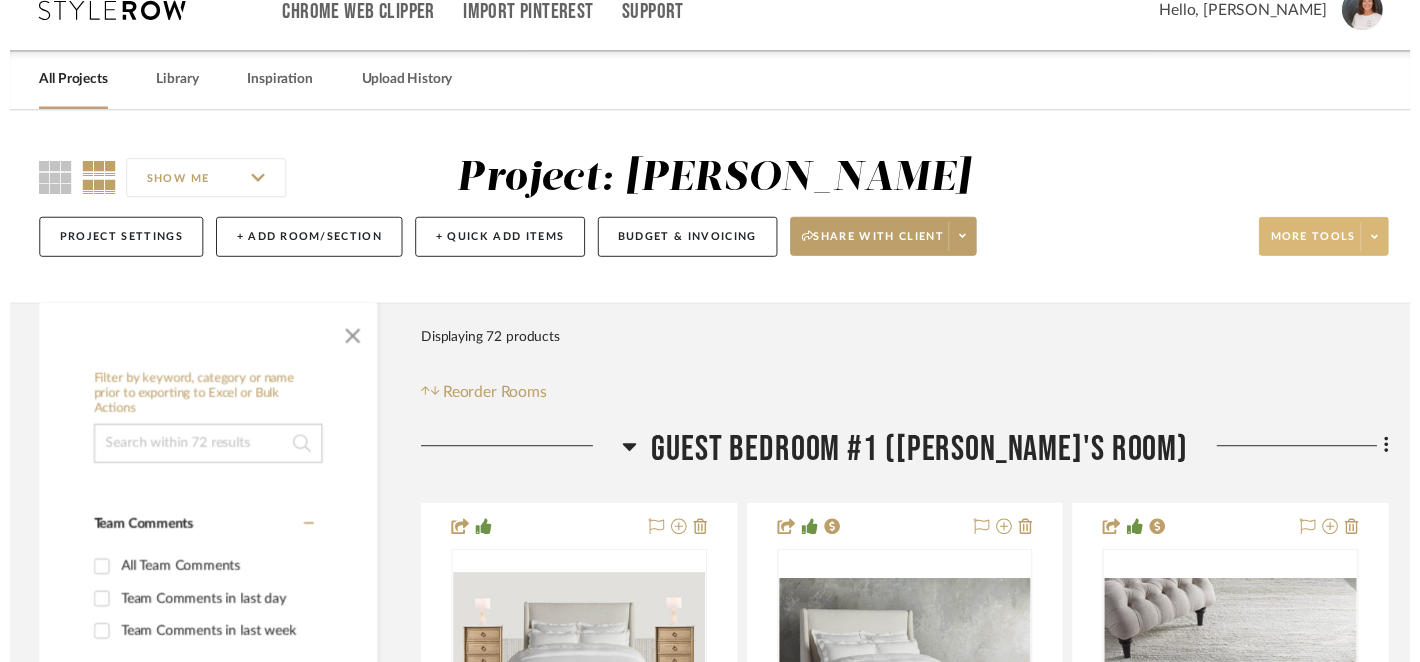scroll, scrollTop: 31, scrollLeft: 0, axis: vertical 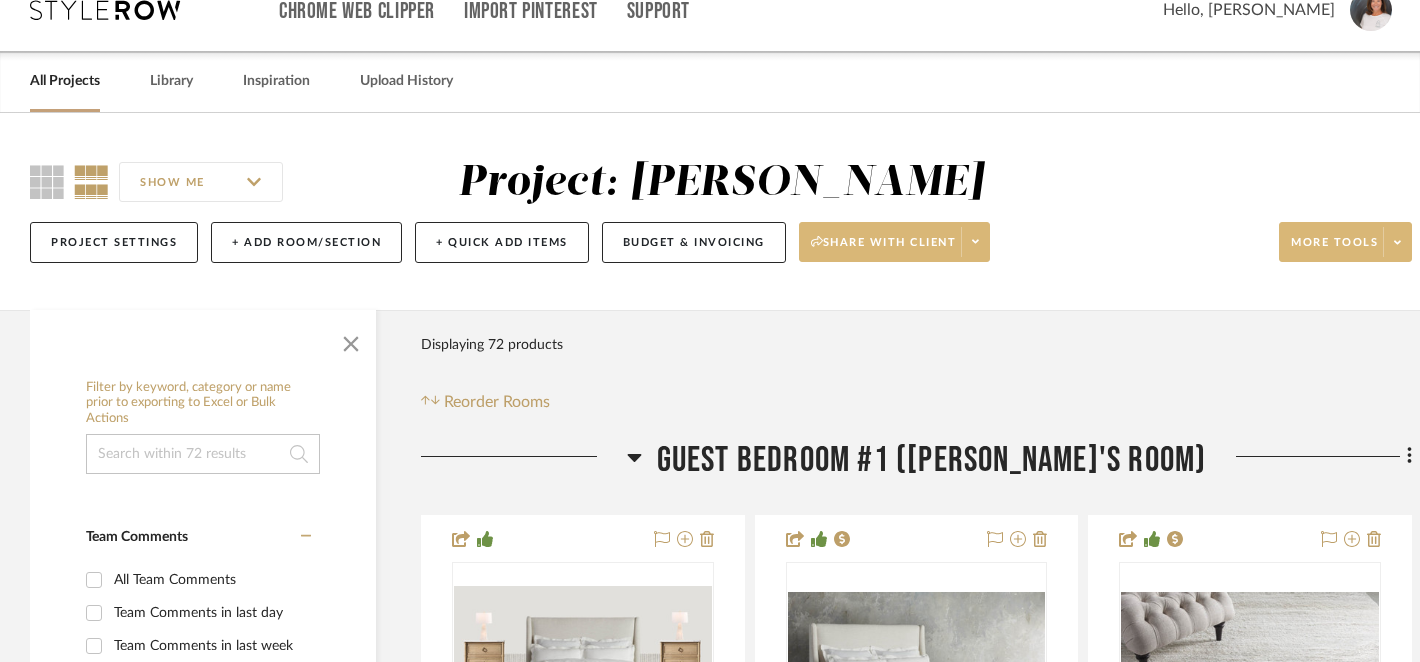 click 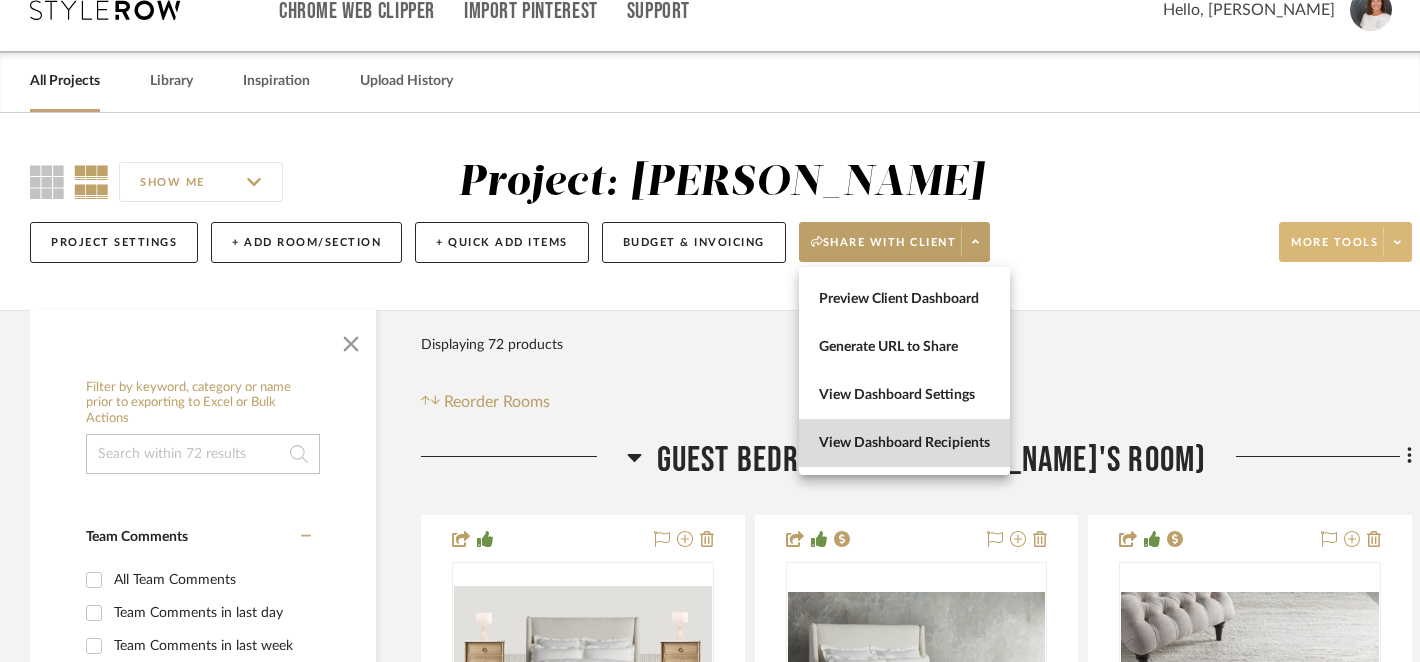 click on "View Dashboard Recipients" at bounding box center [904, 443] 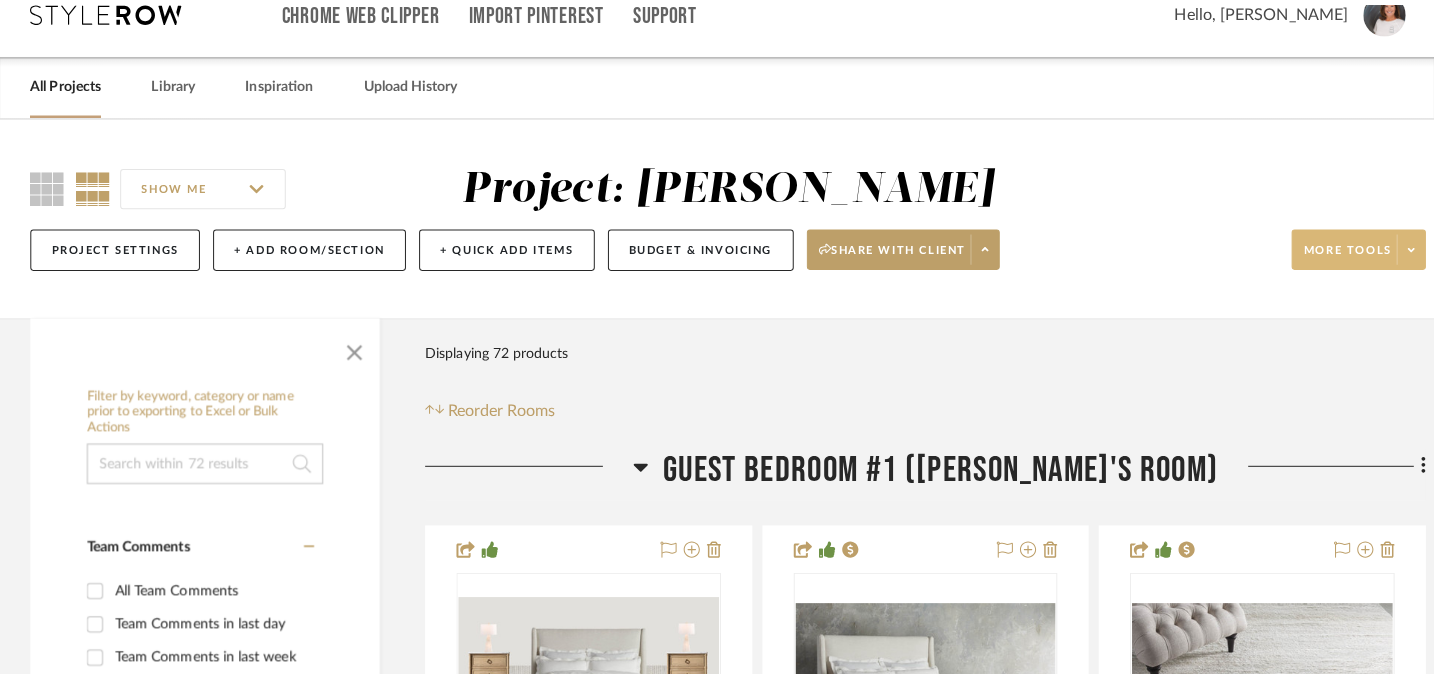 scroll, scrollTop: 0, scrollLeft: 0, axis: both 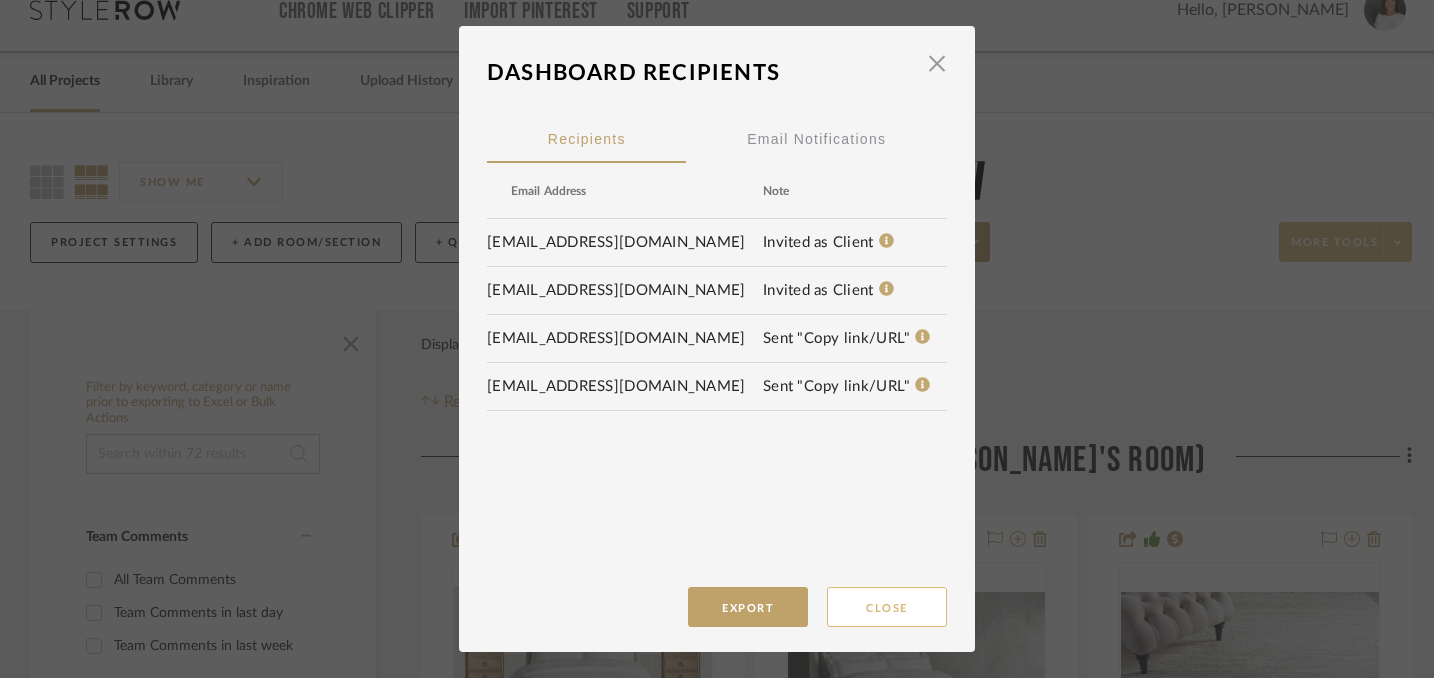 click on "Close" at bounding box center [887, 607] 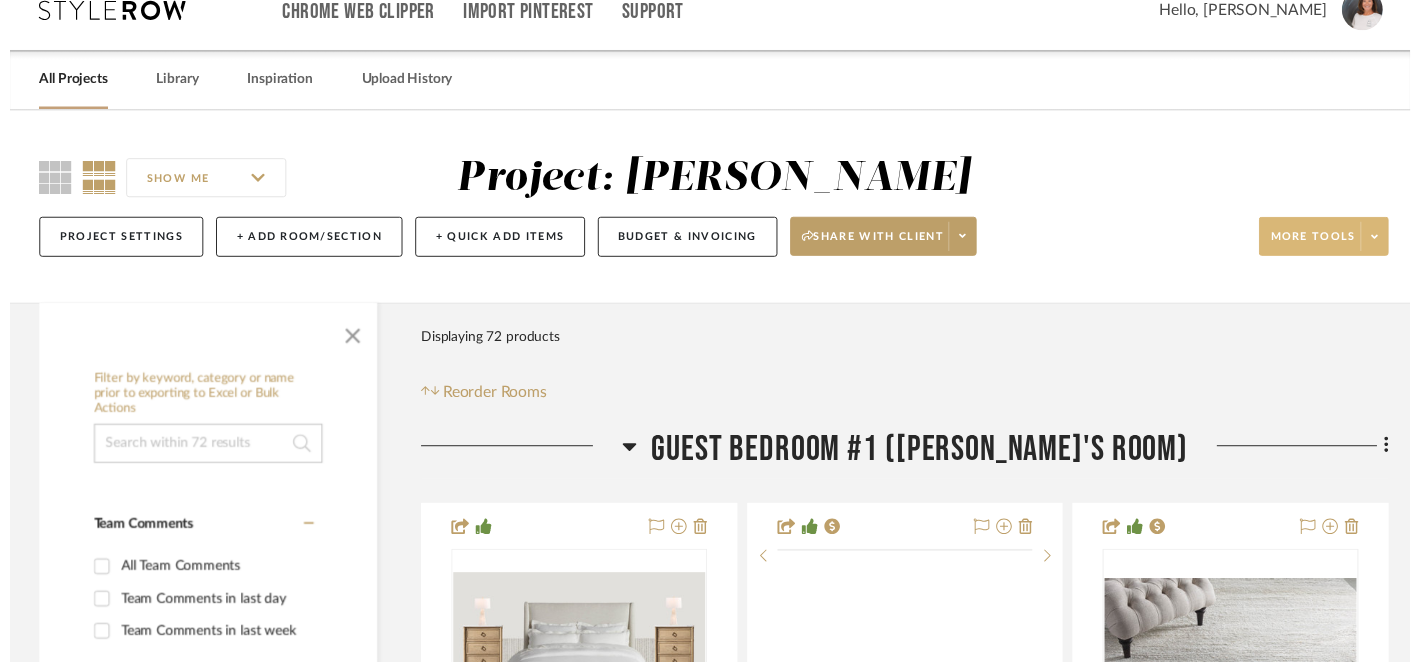 scroll, scrollTop: 31, scrollLeft: 0, axis: vertical 